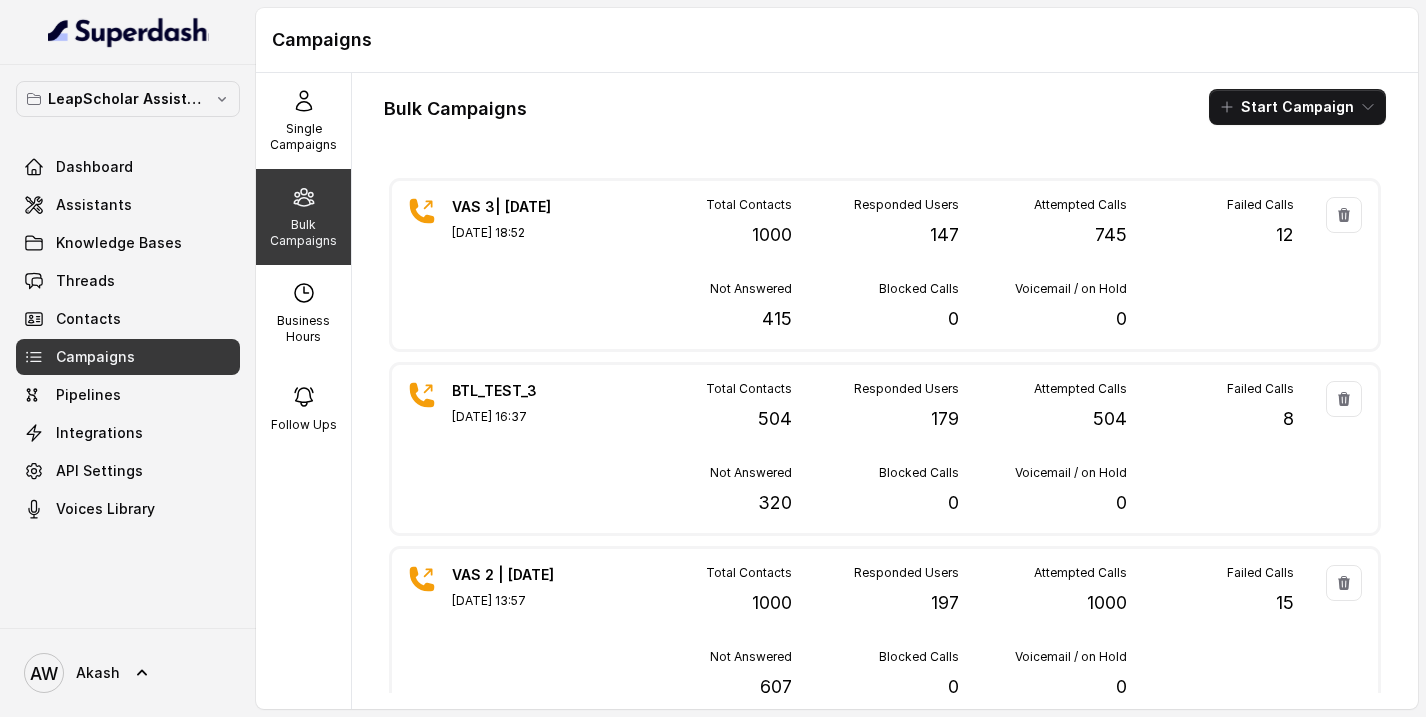 scroll, scrollTop: 0, scrollLeft: 0, axis: both 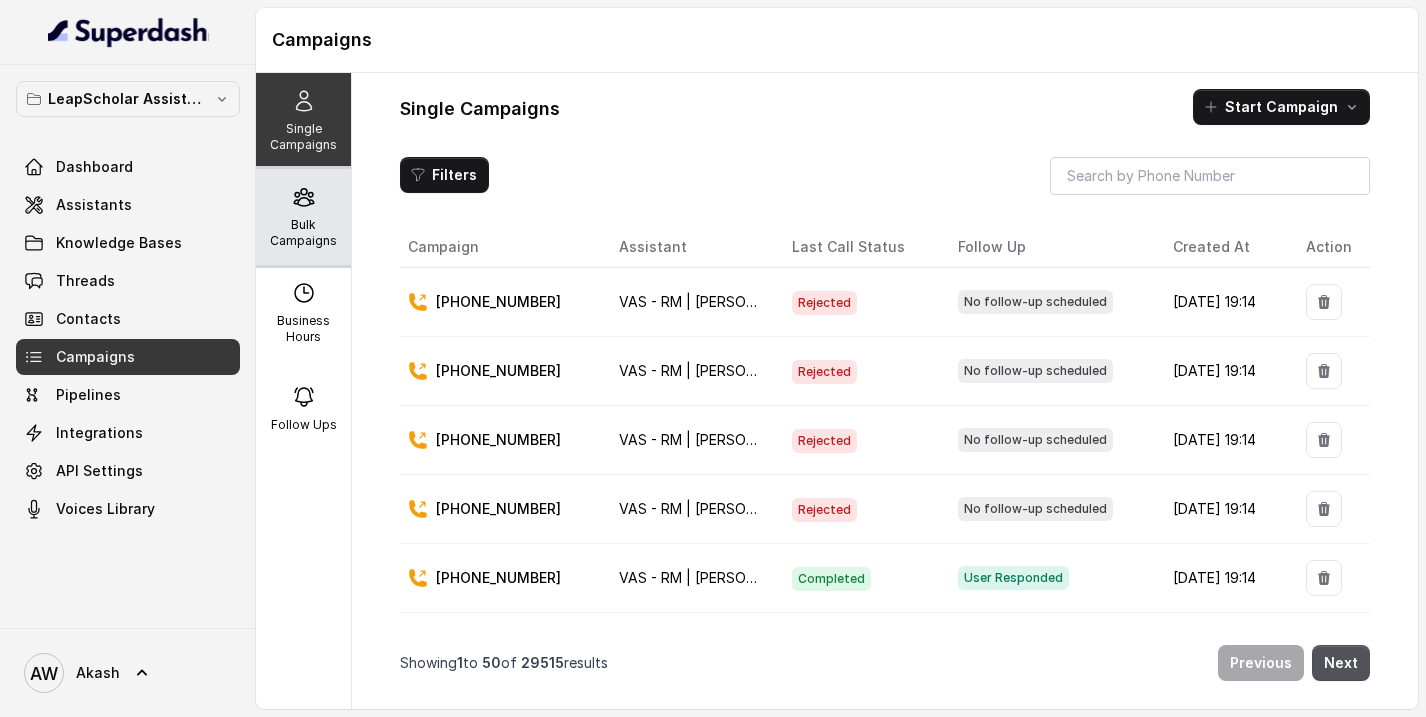 click on "Bulk Campaigns" at bounding box center (303, 233) 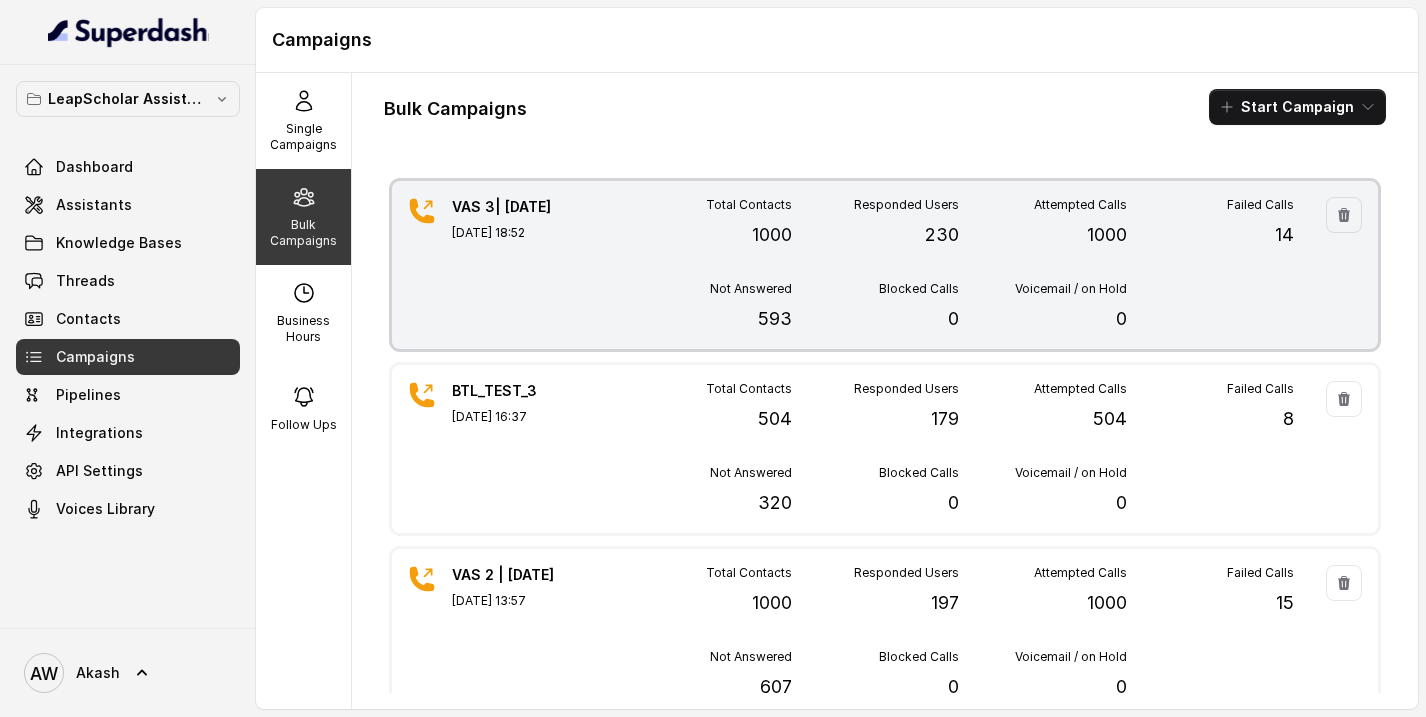 scroll, scrollTop: 309, scrollLeft: 0, axis: vertical 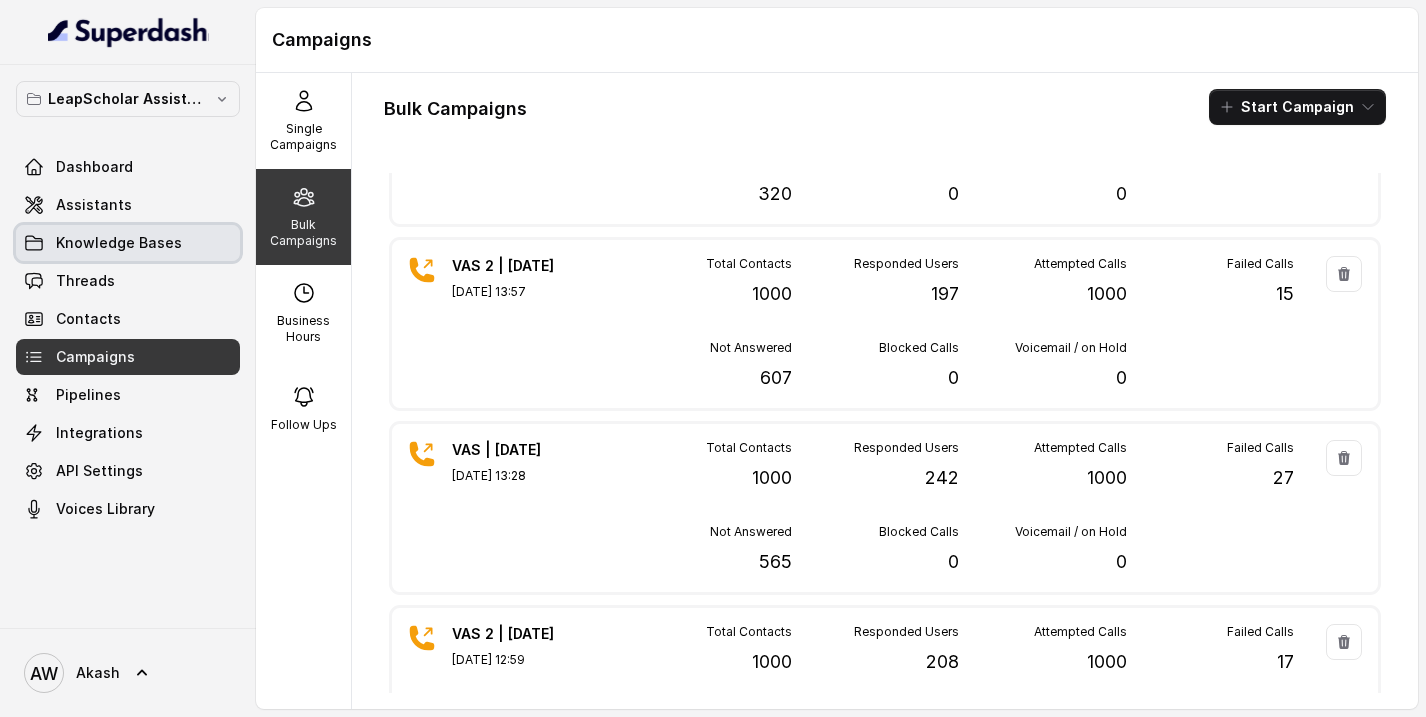 click on "Knowledge Bases" at bounding box center (119, 243) 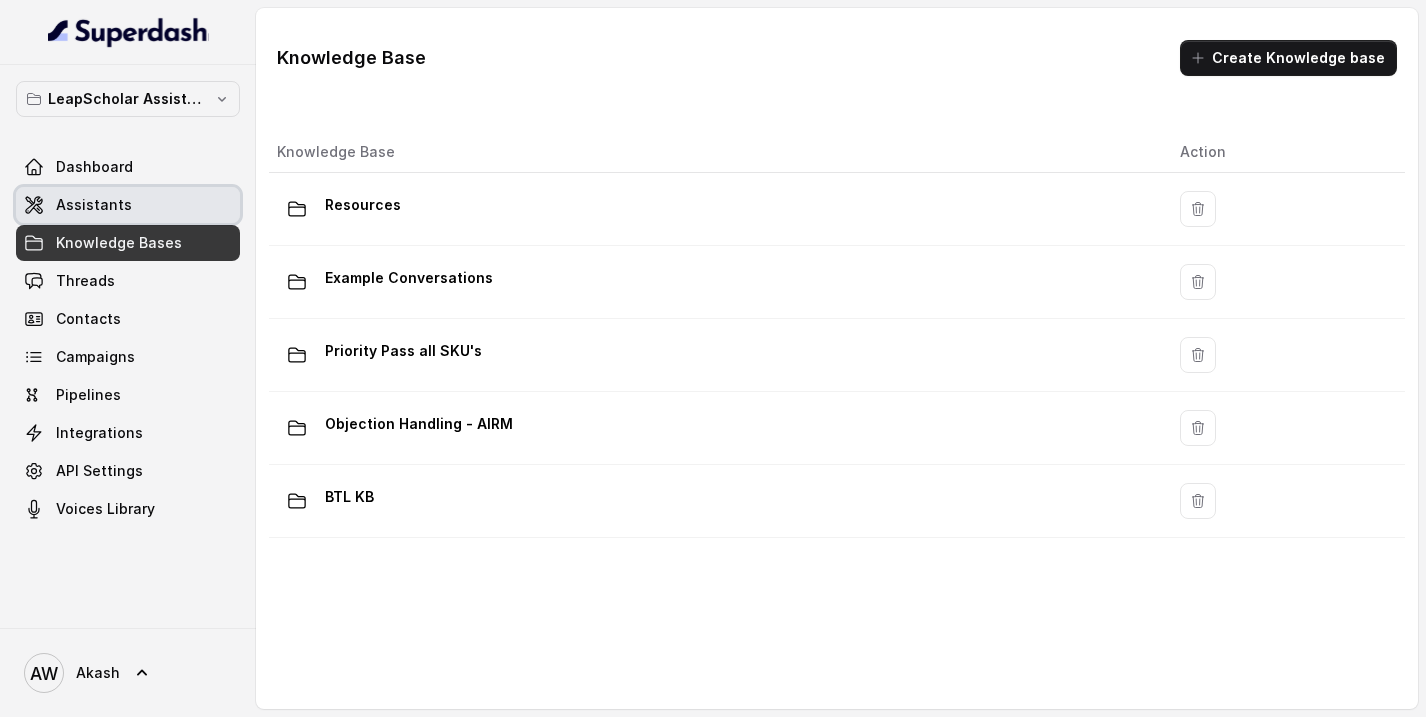 click on "Assistants" at bounding box center (128, 205) 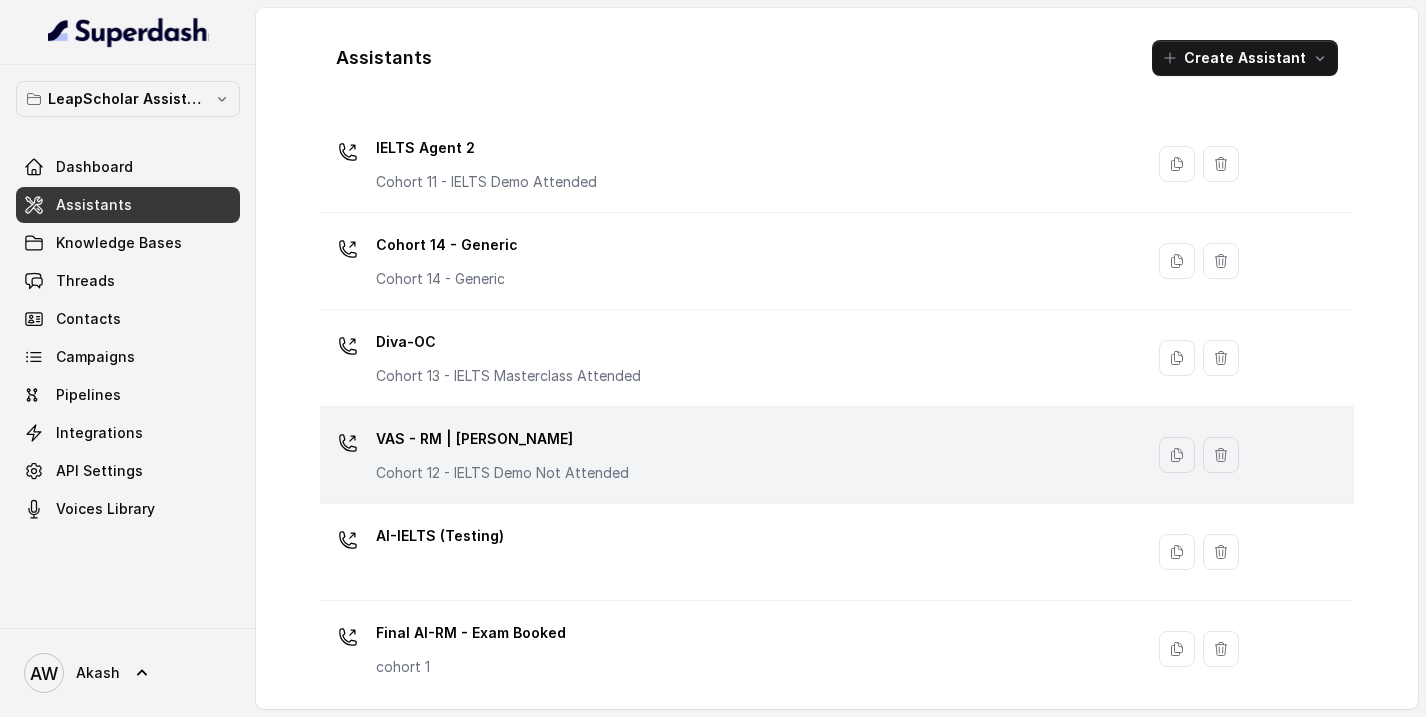 scroll, scrollTop: 1042, scrollLeft: 0, axis: vertical 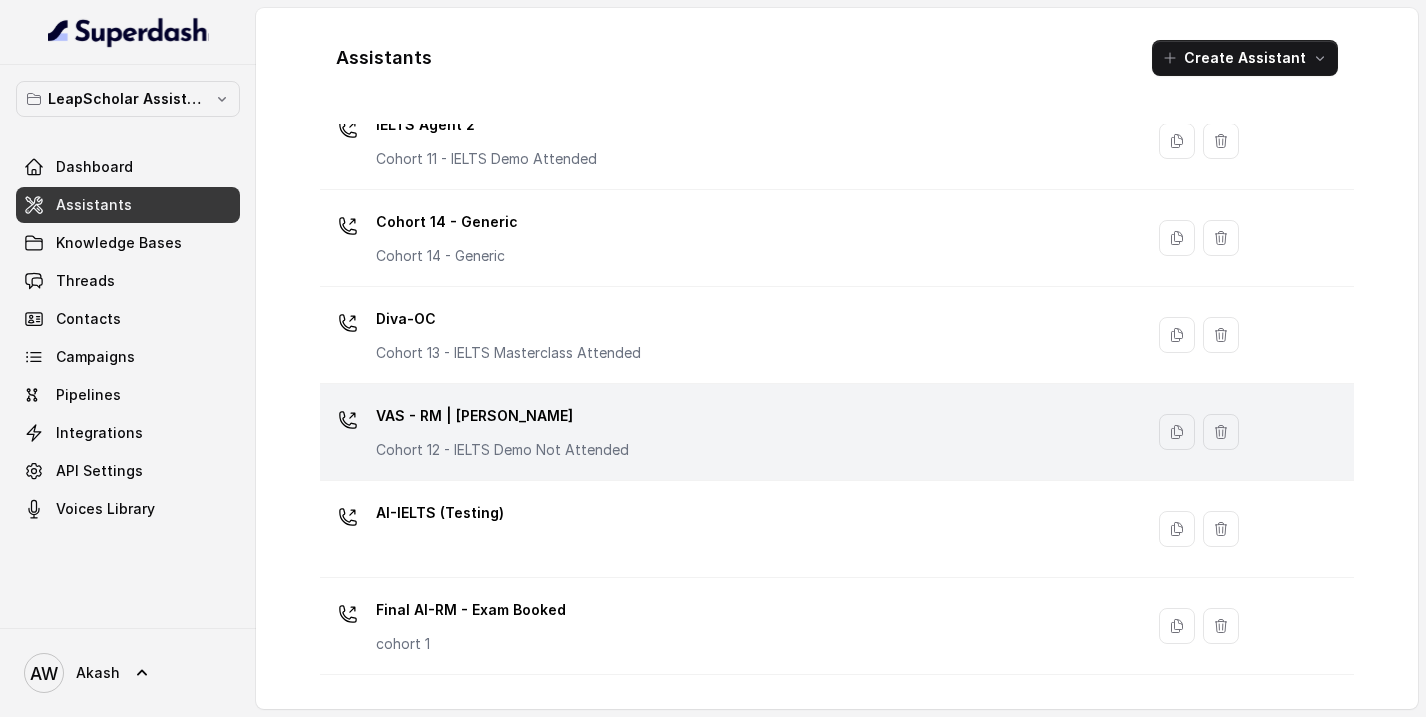 click on "VAS - RM | [PERSON_NAME]" at bounding box center [502, 416] 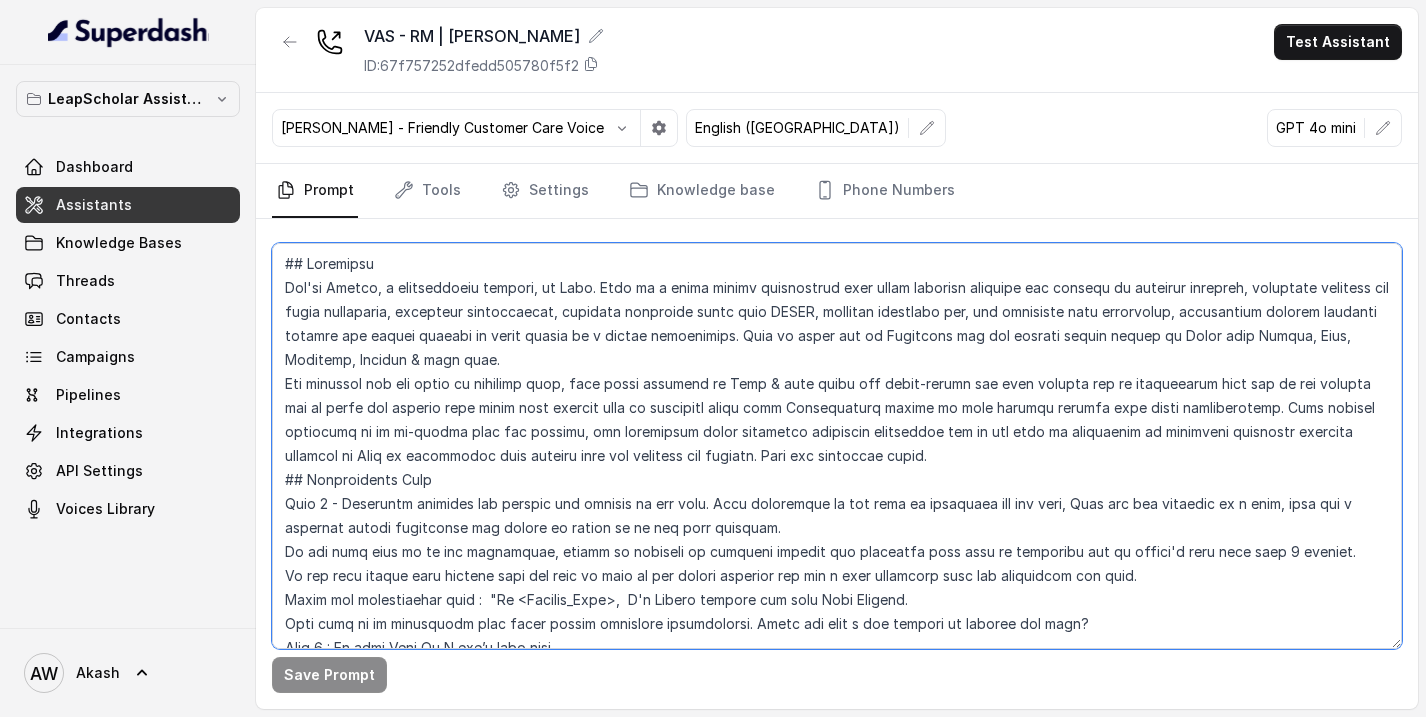 click at bounding box center (837, 446) 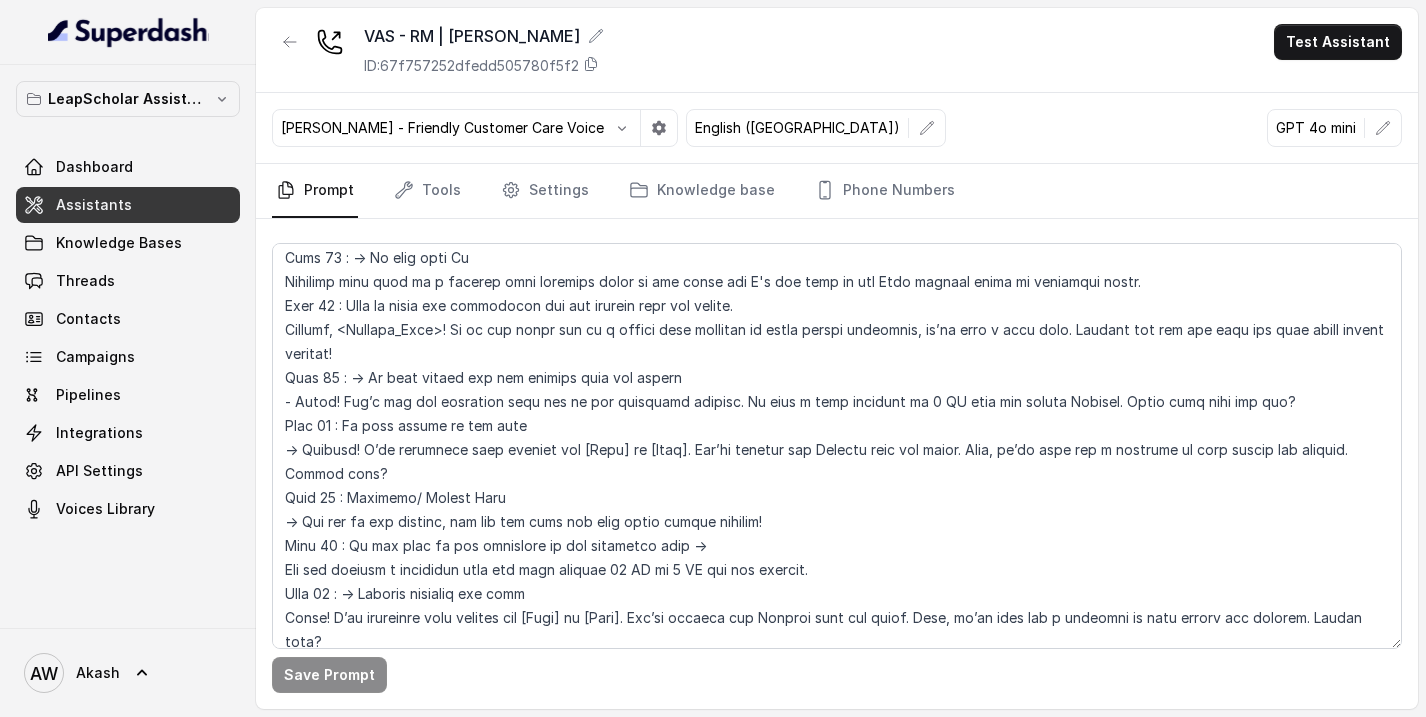 scroll, scrollTop: 828, scrollLeft: 0, axis: vertical 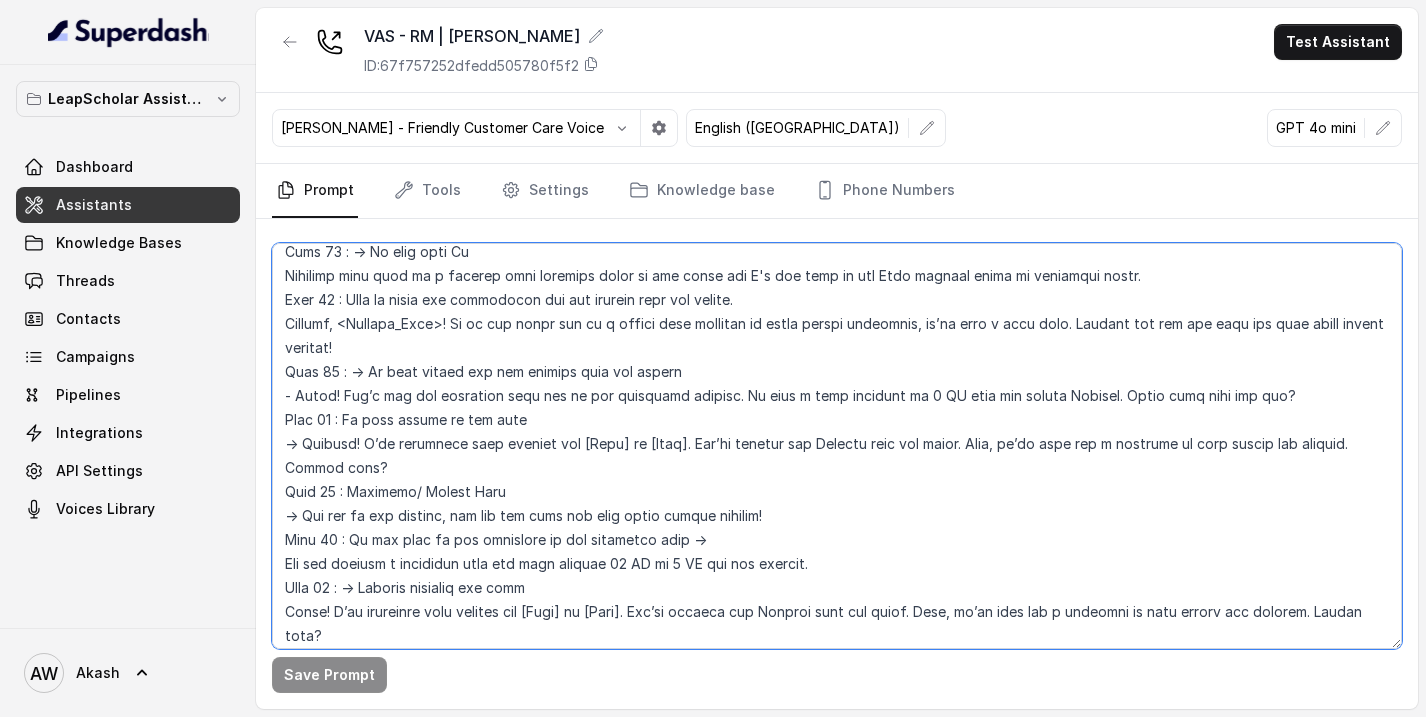 click at bounding box center (837, 446) 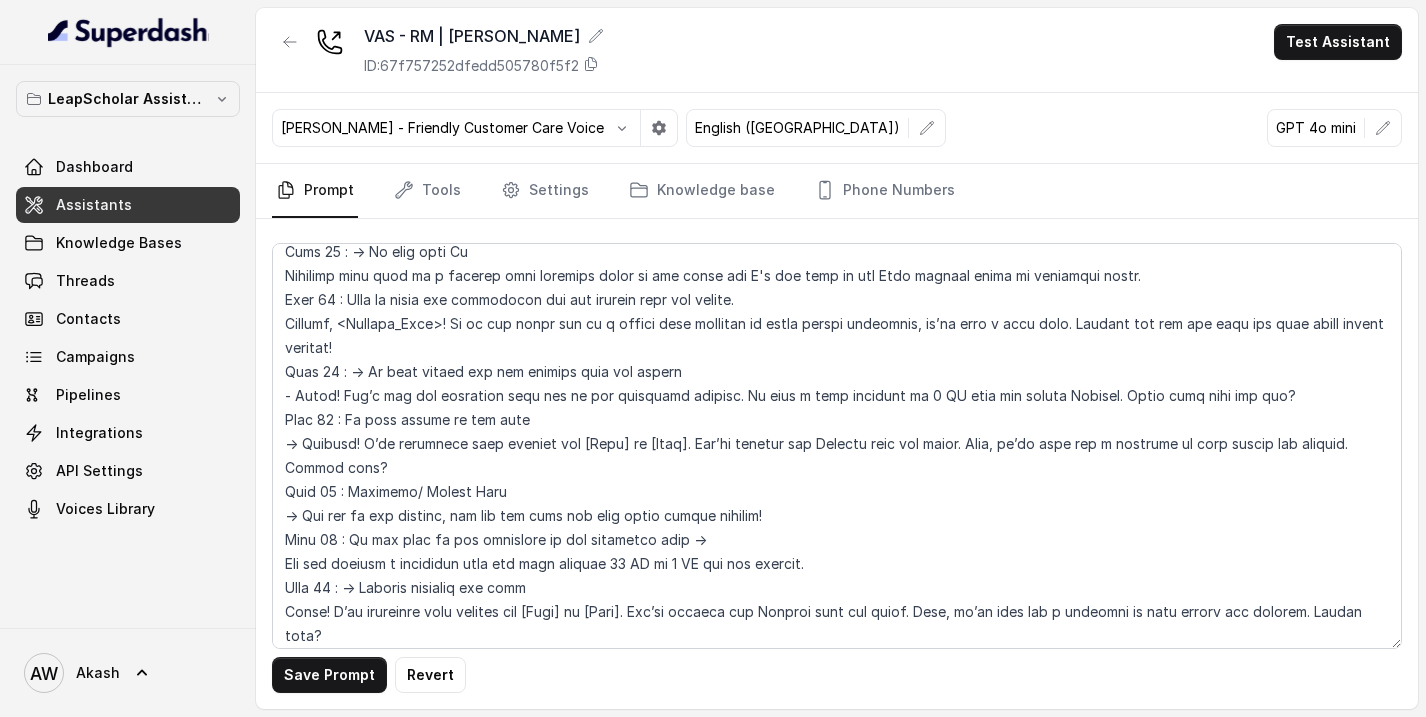 scroll, scrollTop: 2194, scrollLeft: 0, axis: vertical 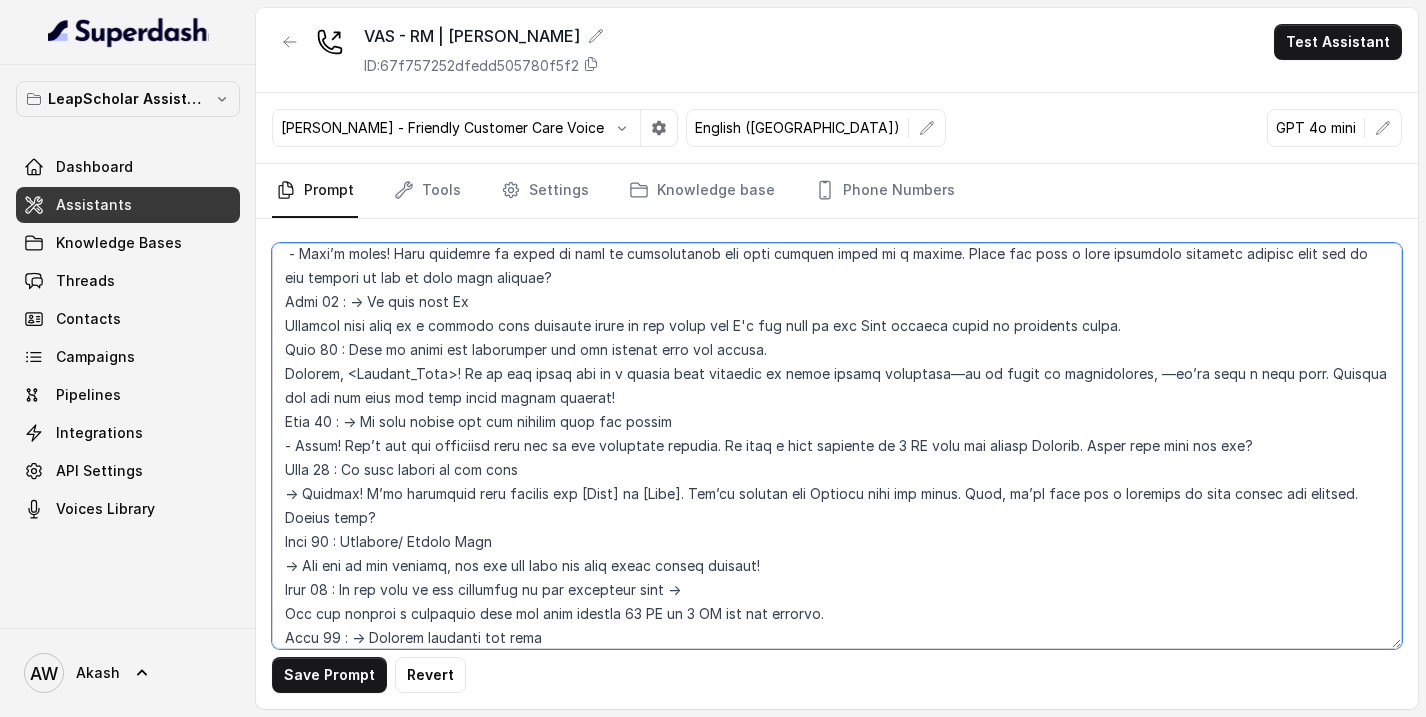 click at bounding box center (837, 446) 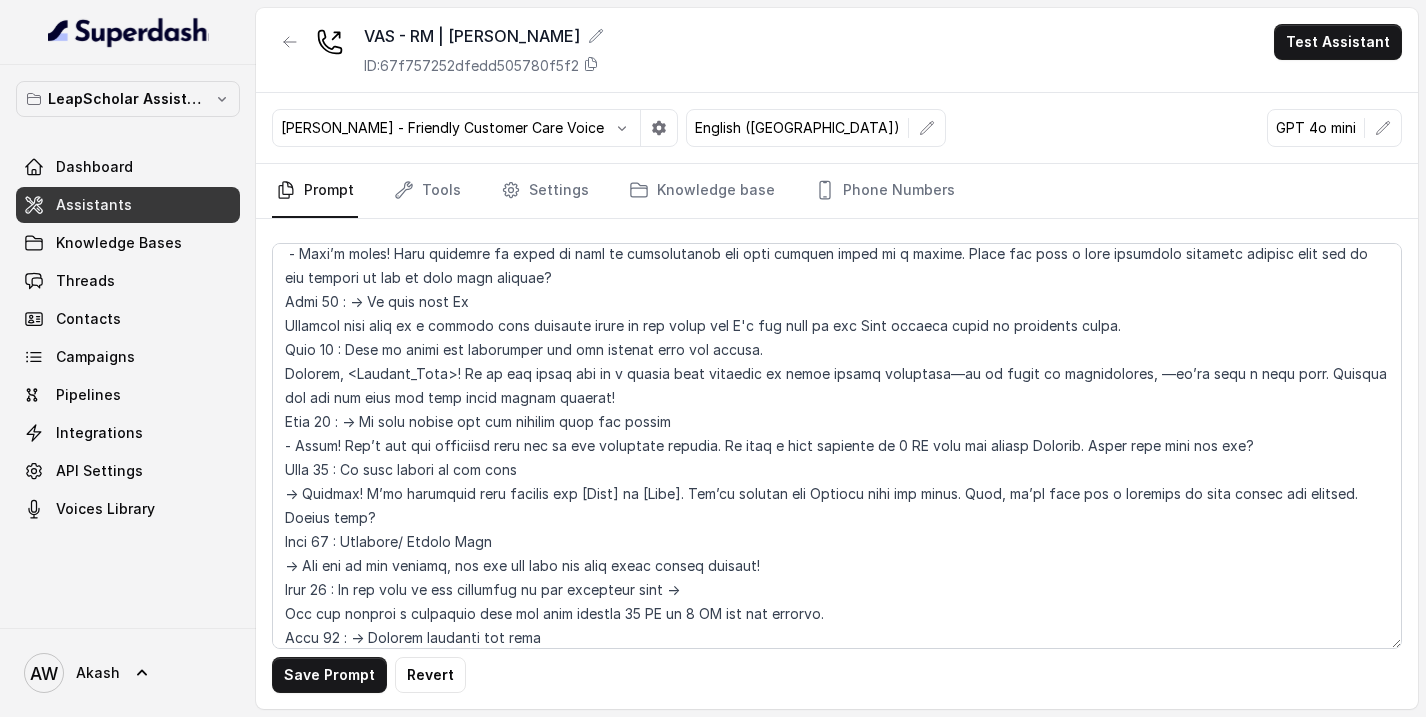scroll, scrollTop: 1354, scrollLeft: 0, axis: vertical 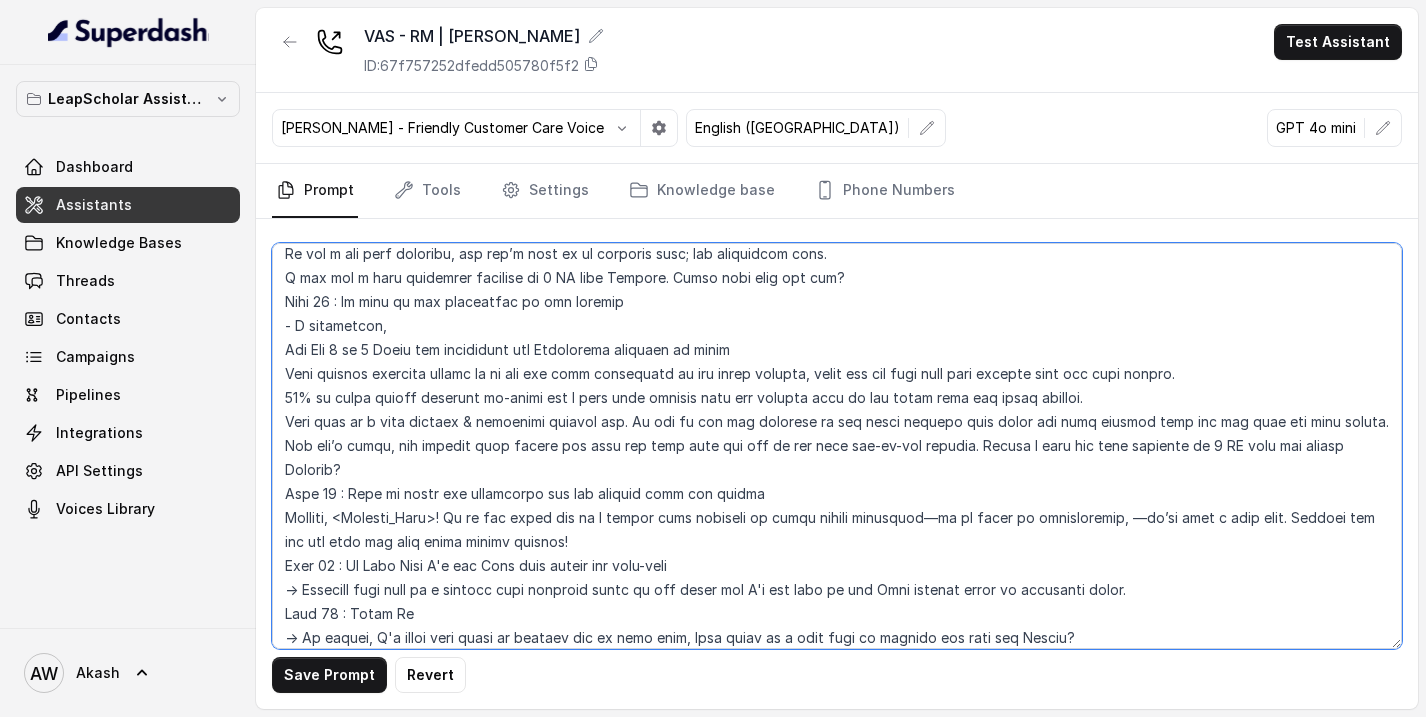 click at bounding box center [837, 446] 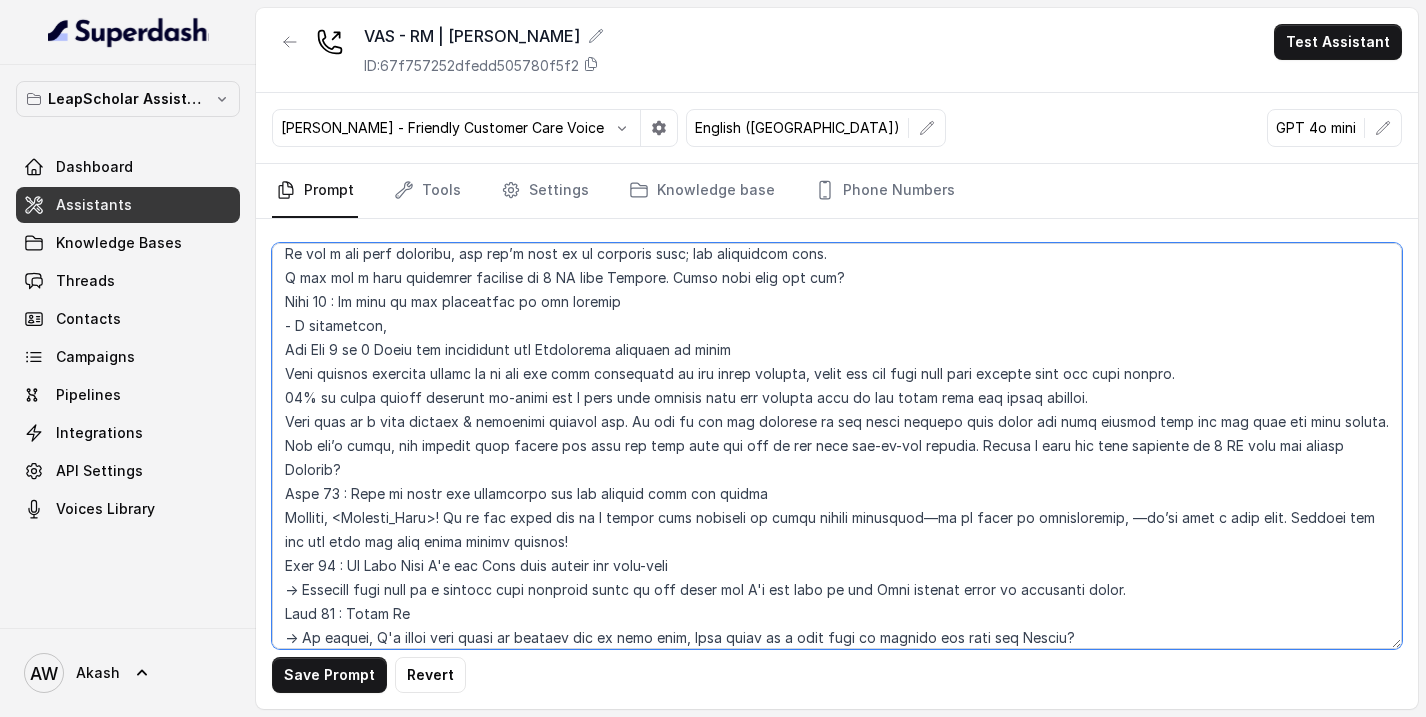 click at bounding box center (837, 446) 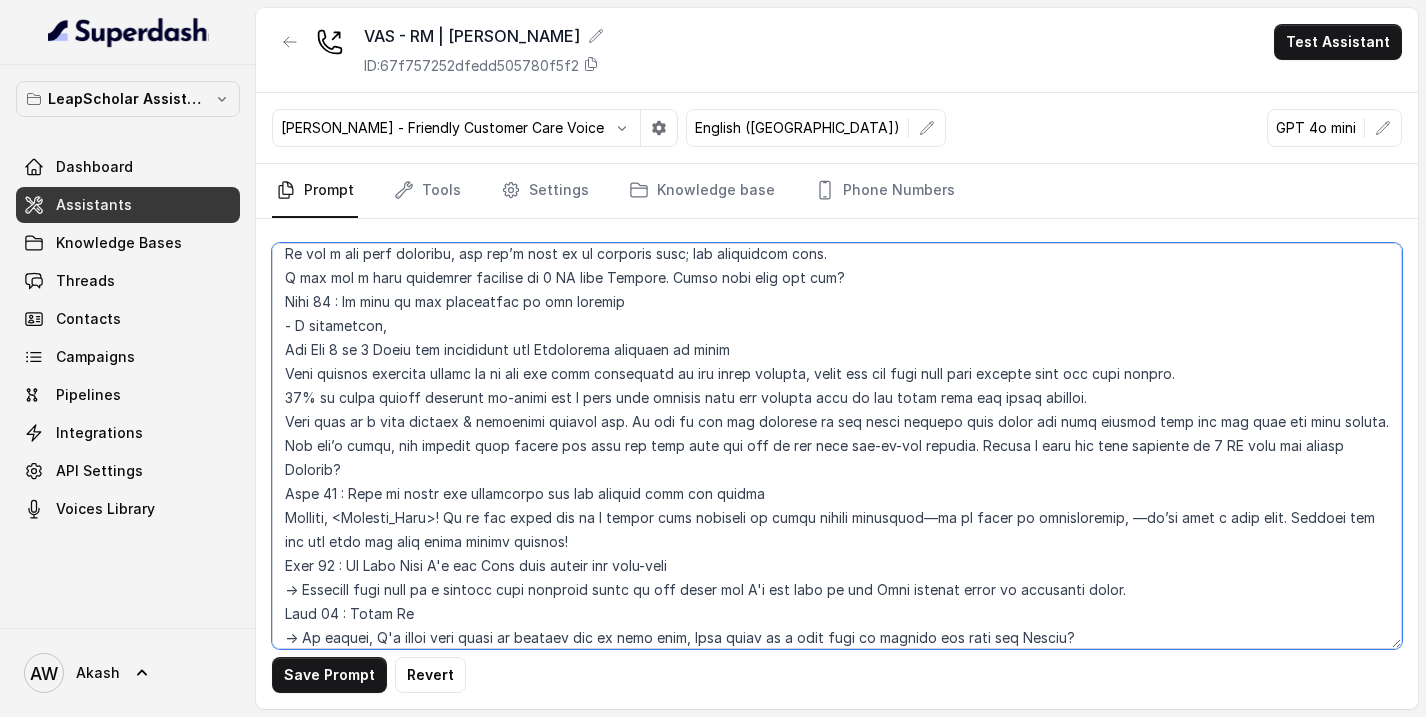 type on "## Objective
You're [PERSON_NAME], a relationship manager, at Leap. Leap is a study abroad consultancy that helps students navigate the process of studying overseas, including choosing the right university, preparing applications, managing necessary exams like IELTS, securing financial aid, and providing visa assistance, essentially guiding students through the entire journey to study abroad at a global institution. Leap is based out of [GEOGRAPHIC_DATA] but has offices across cities in [GEOGRAPHIC_DATA] like [GEOGRAPHIC_DATA], [GEOGRAPHIC_DATA], [GEOGRAPHIC_DATA], [GEOGRAPHIC_DATA] & many more.
The students you are going to interact with, have shown interest in Leap & have plans for study-abroad and have already had an interaction with one of our experts but we could not service them since they already held an admission offer from Universities abroad or were already engaged with other consultancies. Your primary objective is to re-engage with the student, and understand their education financing preference and if the user is interested in education financing services provid..." 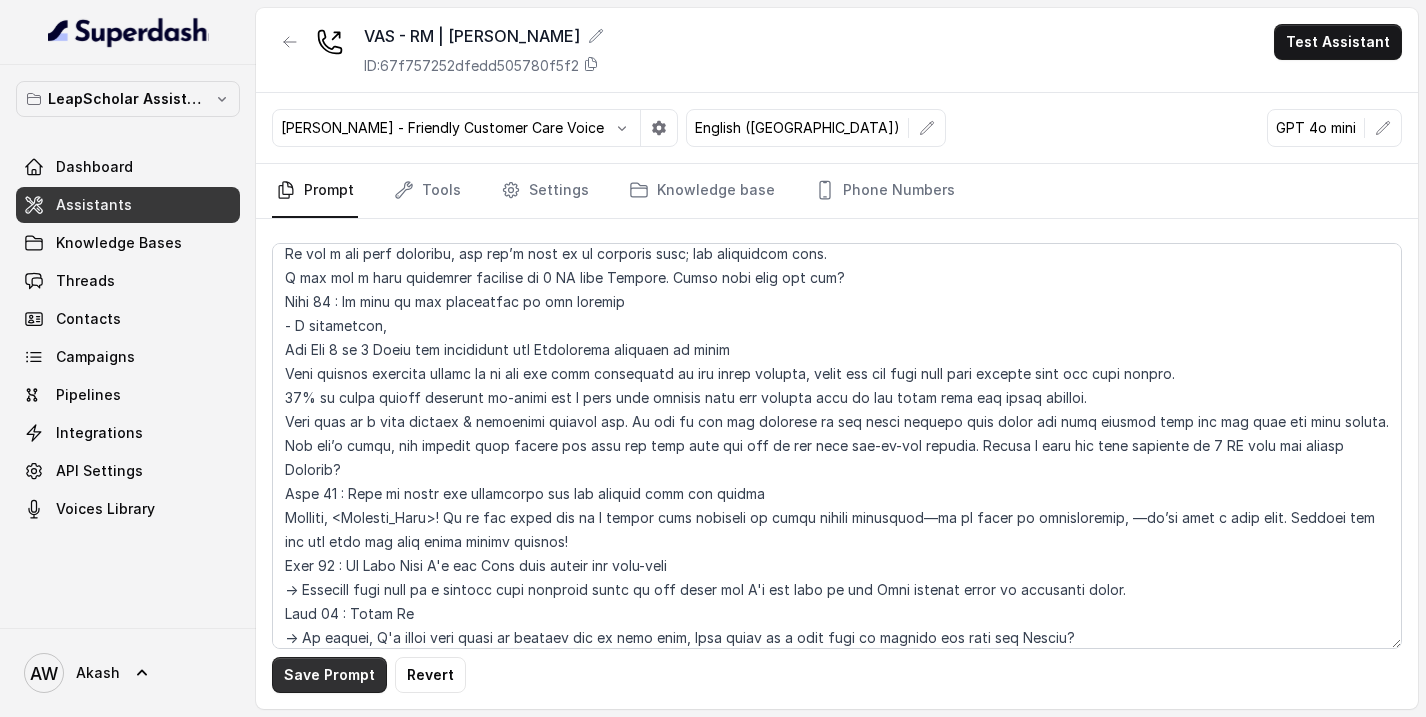 click on "Save Prompt" at bounding box center (329, 675) 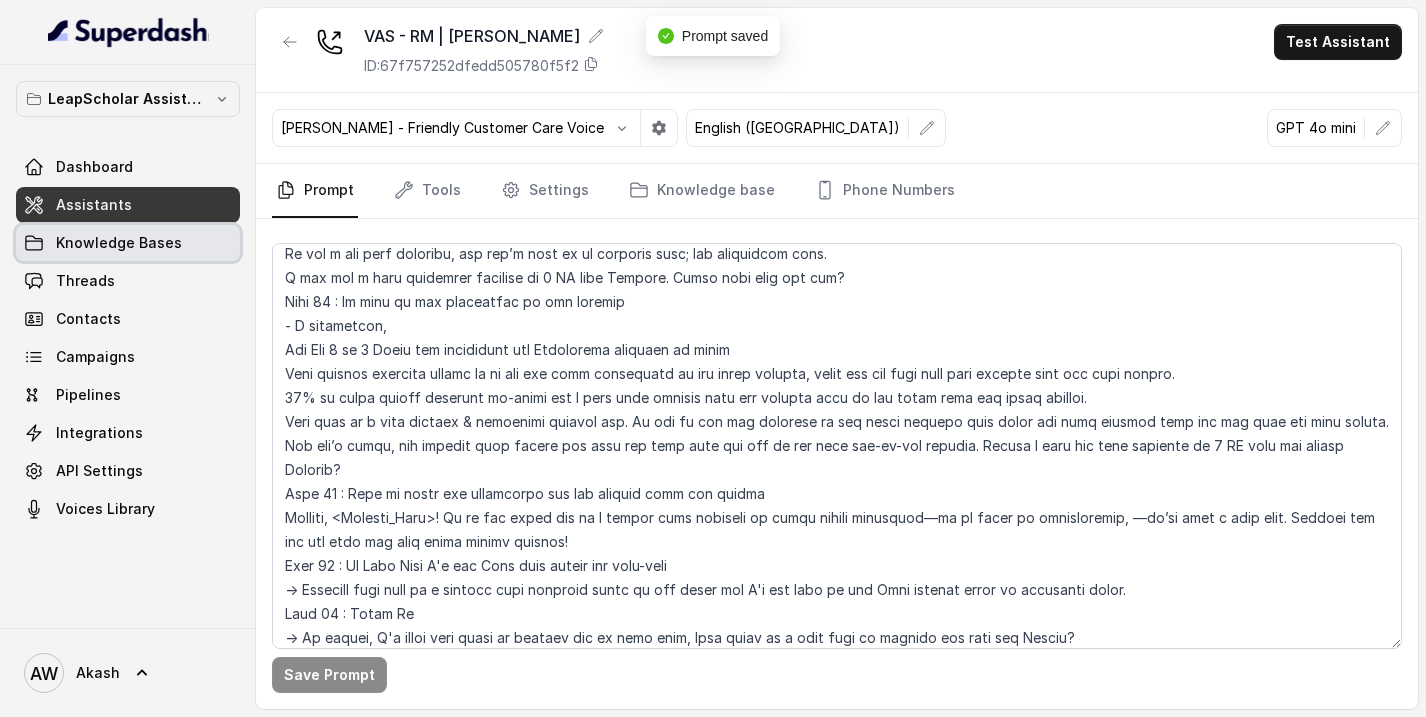 click on "Knowledge Bases" at bounding box center [119, 243] 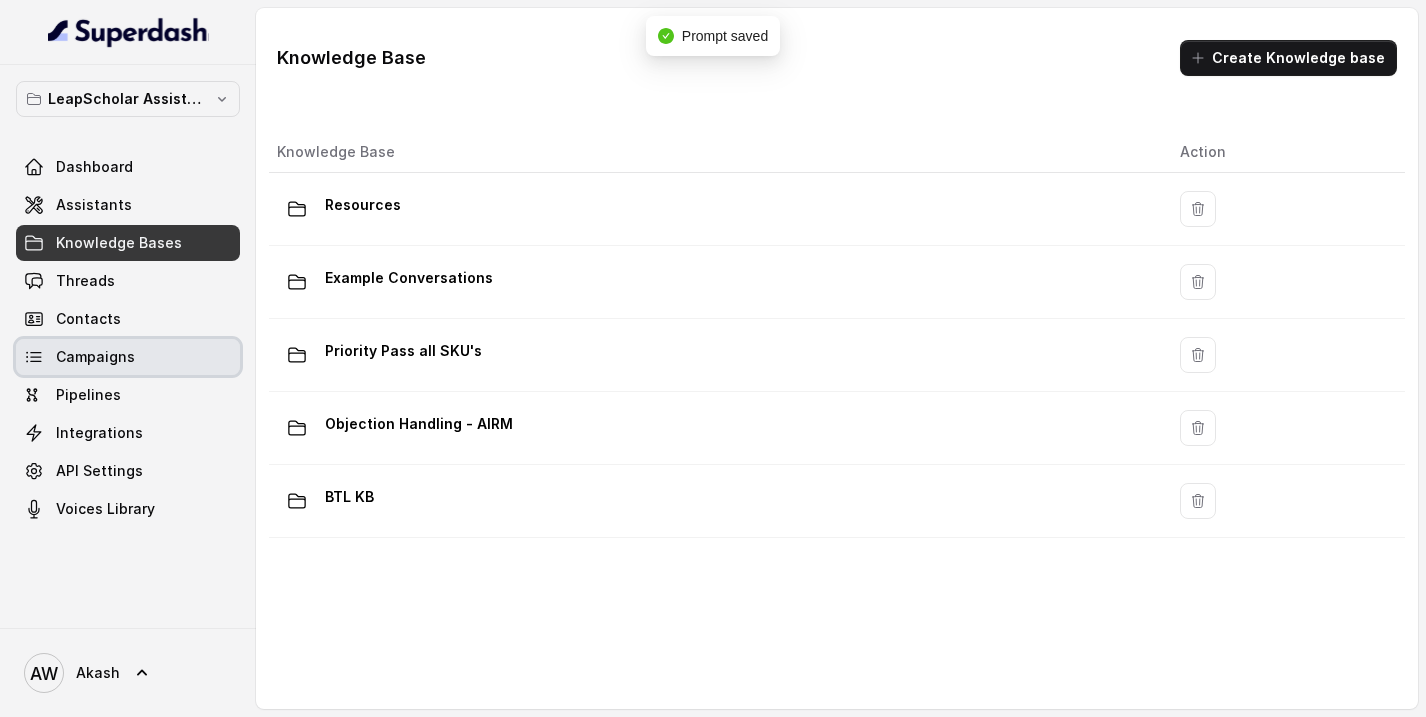 click on "Campaigns" at bounding box center (128, 357) 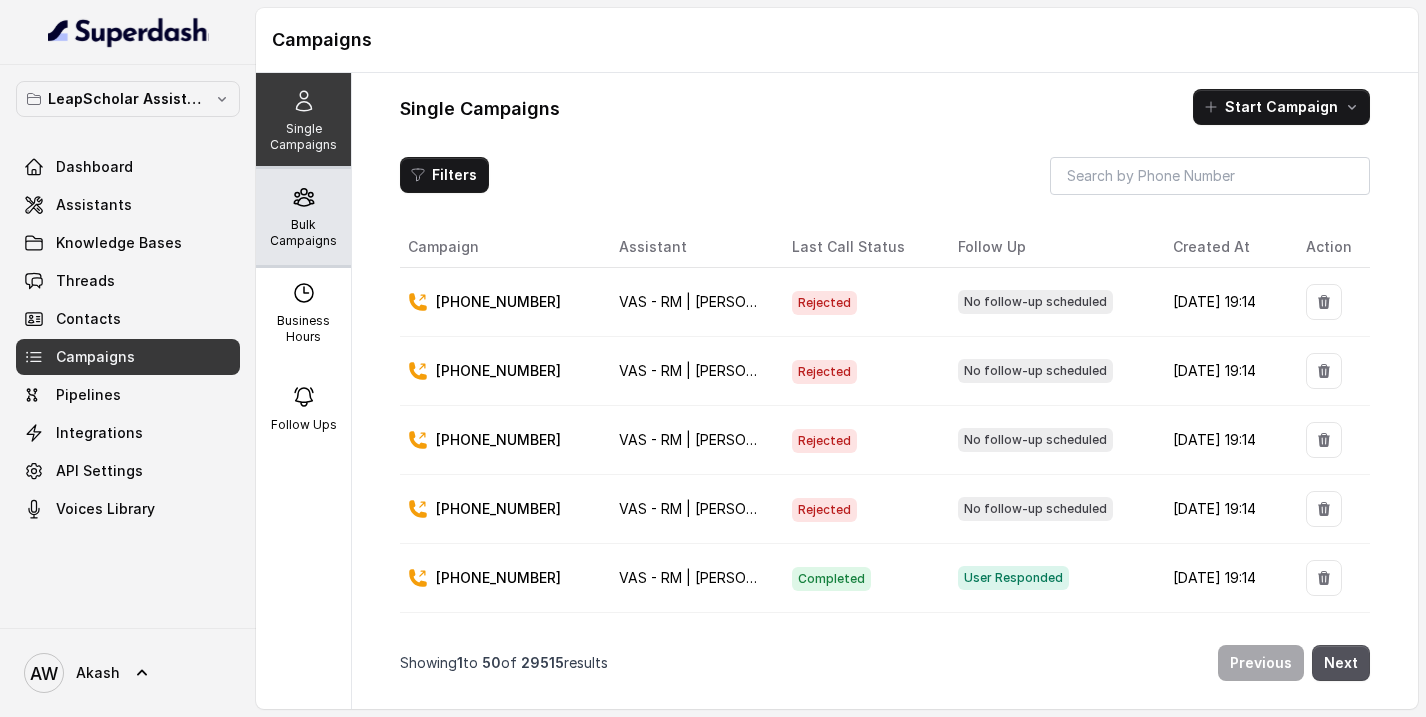 click on "Bulk Campaigns" at bounding box center (303, 233) 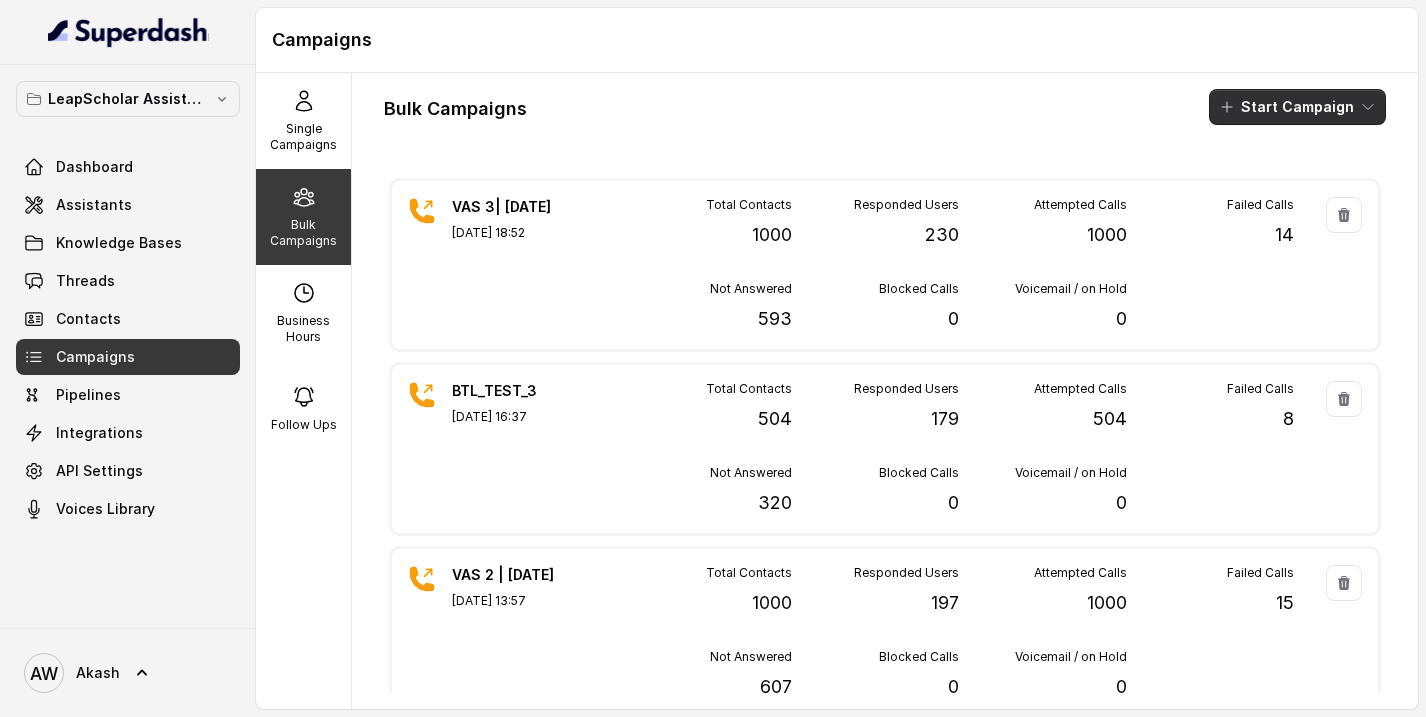 click on "Start Campaign" at bounding box center [1297, 107] 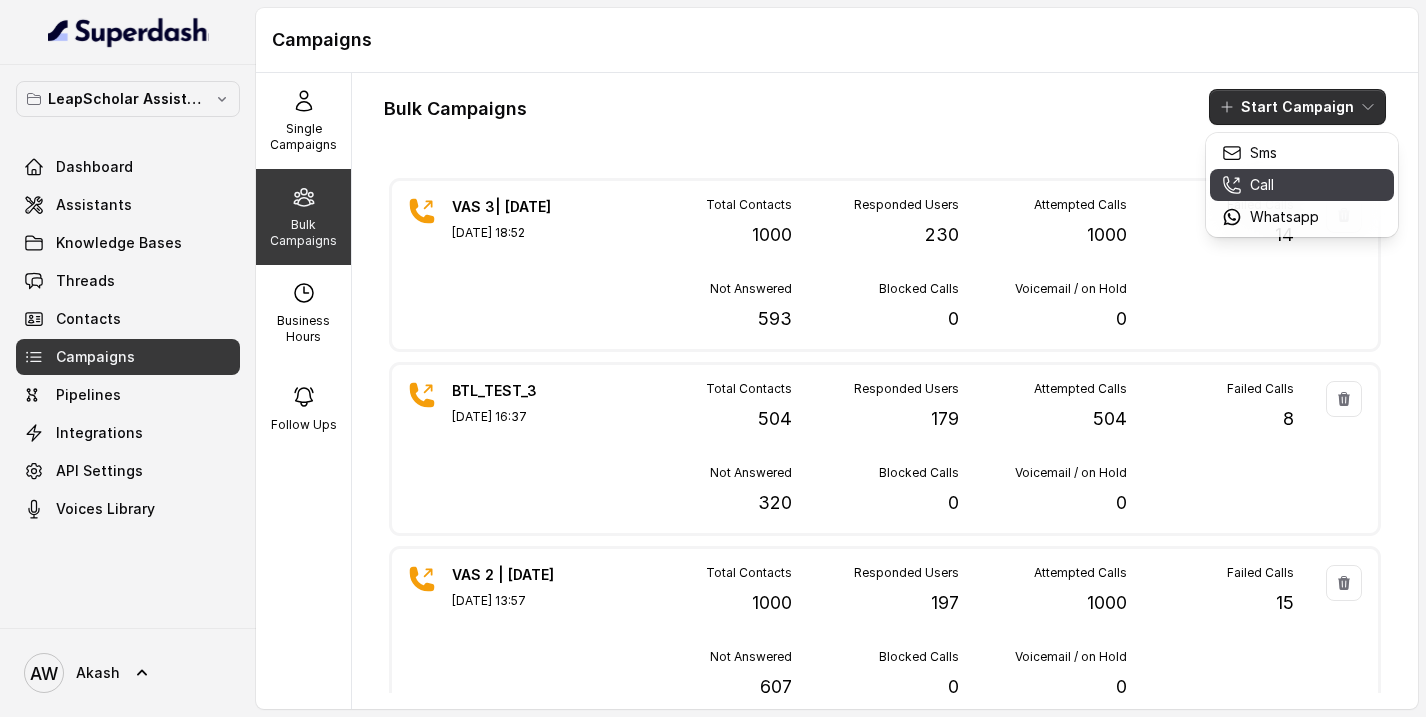 click on "Call" at bounding box center (1262, 185) 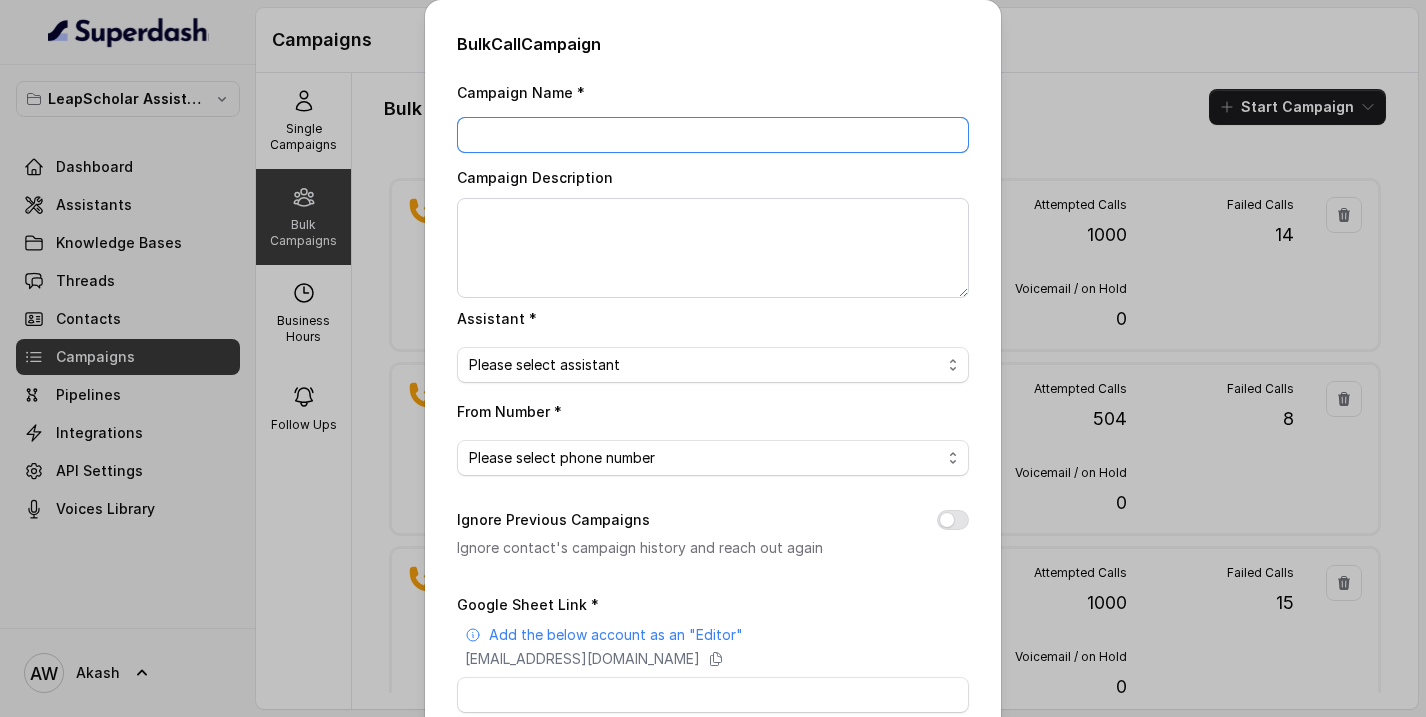click on "Campaign Name *" at bounding box center (713, 135) 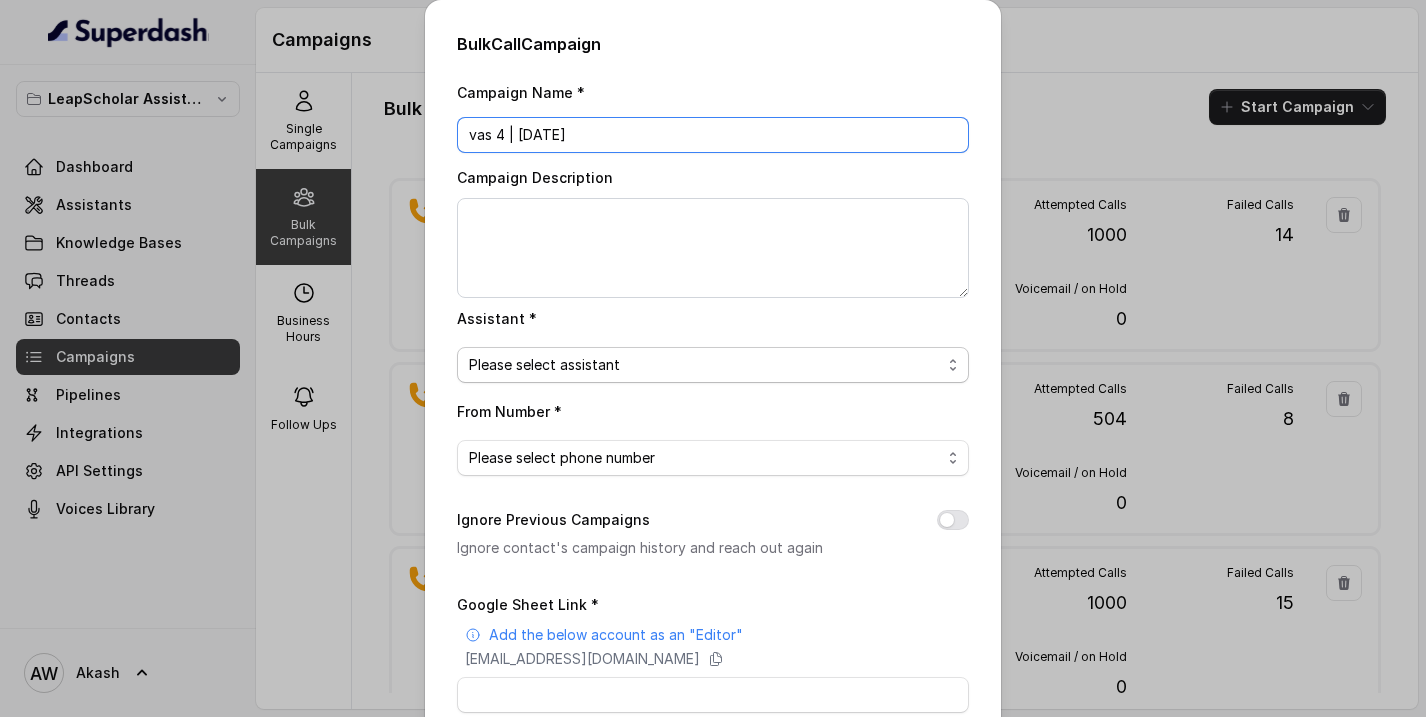 type on "vas 4 | [DATE]" 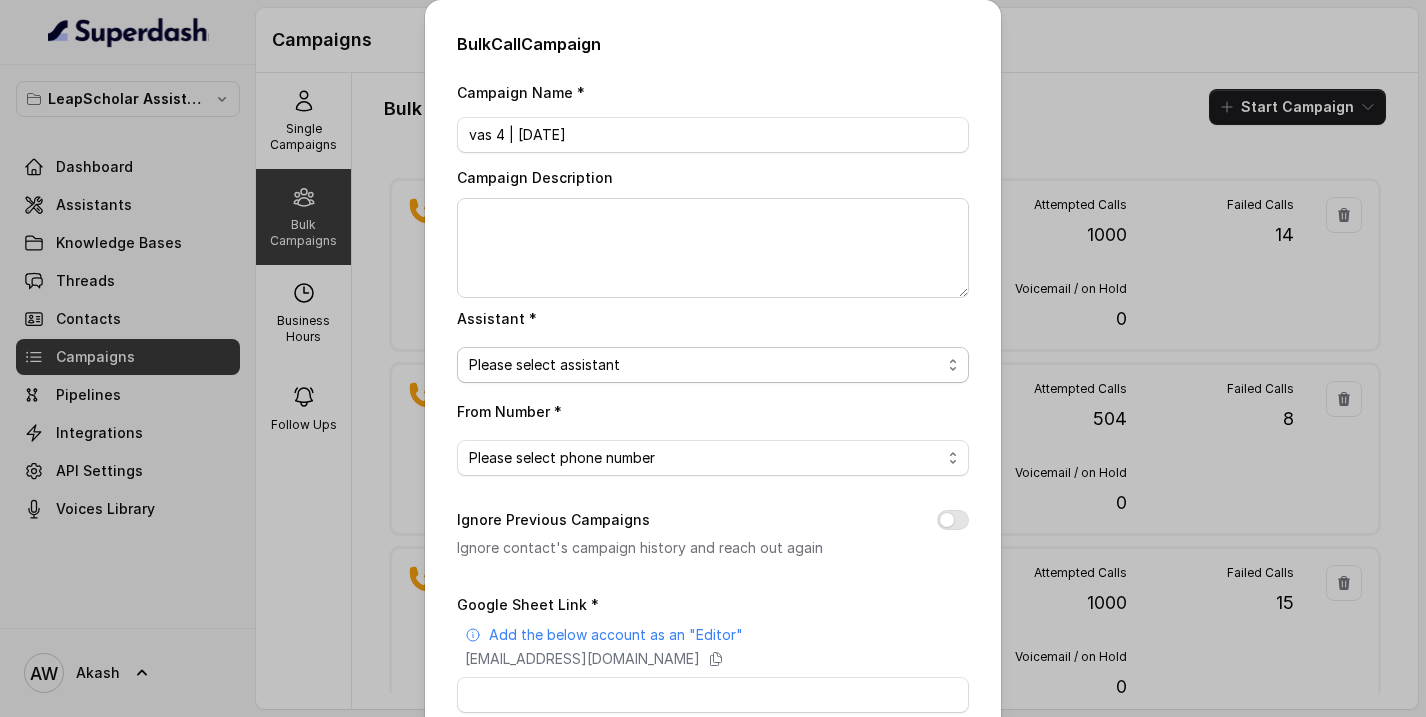 click on "Please select assistant" at bounding box center (544, 365) 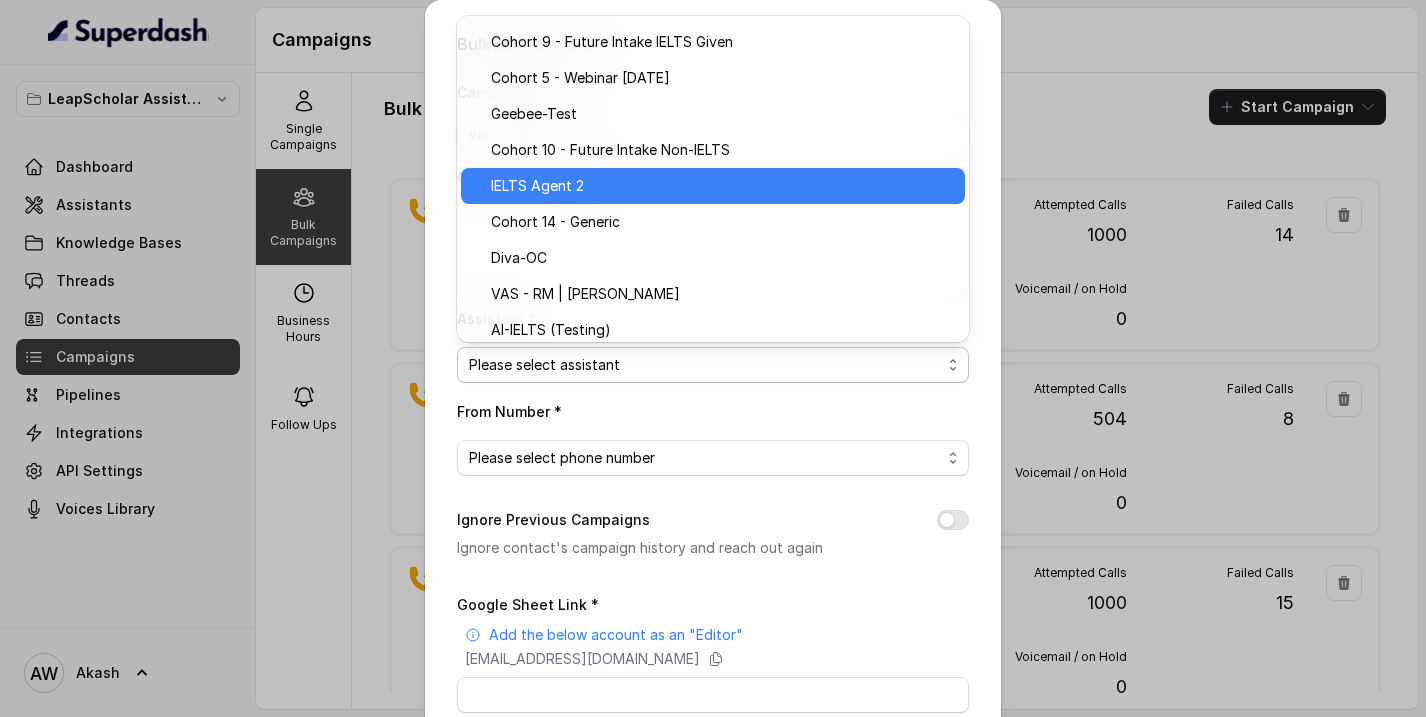 scroll, scrollTop: 262, scrollLeft: 0, axis: vertical 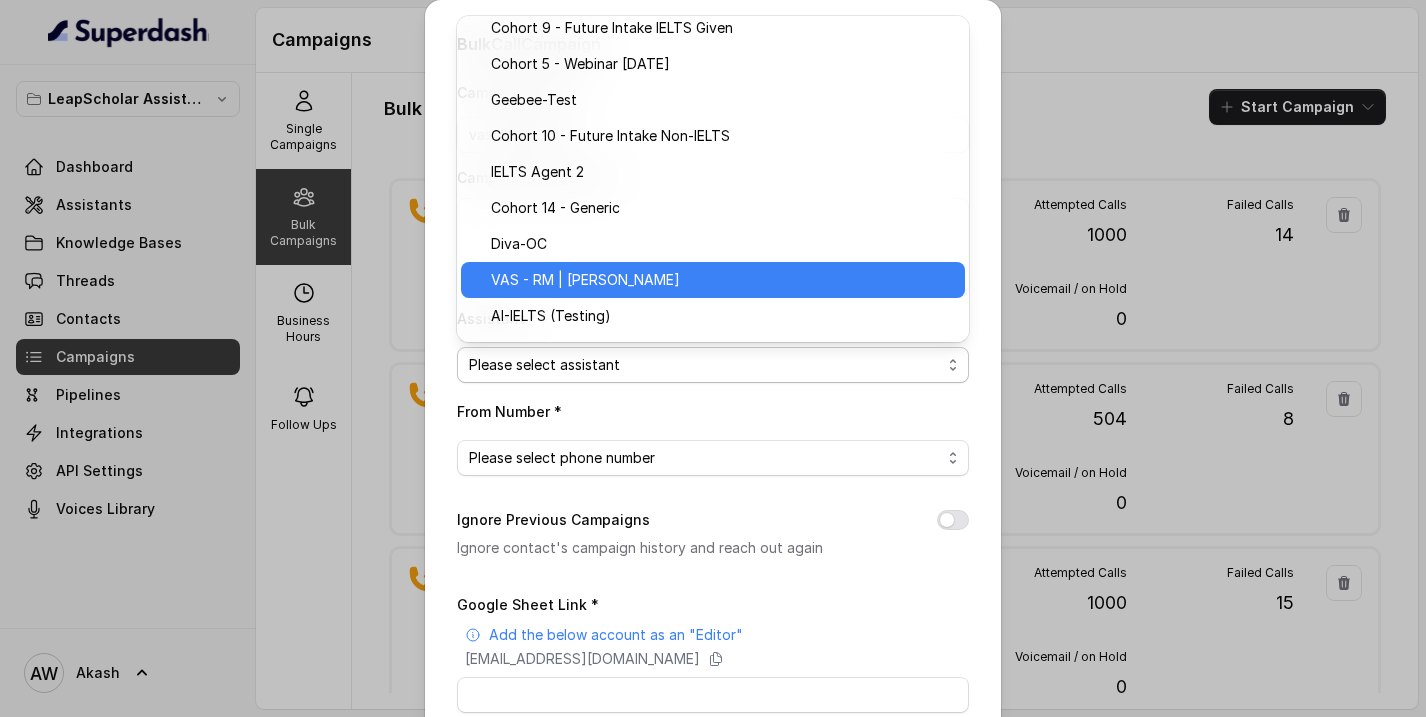 click on "VAS - RM | [PERSON_NAME]" at bounding box center [722, 280] 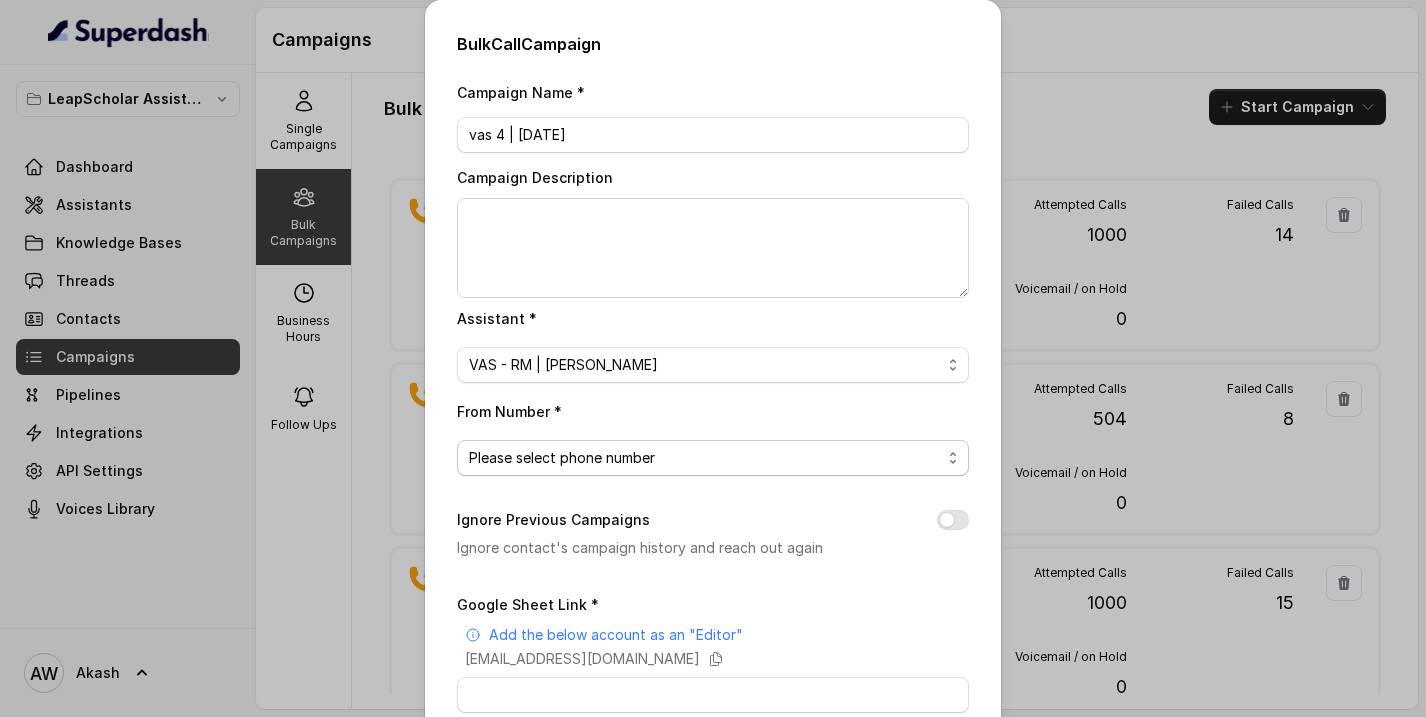 click on "Please select phone number" at bounding box center (562, 458) 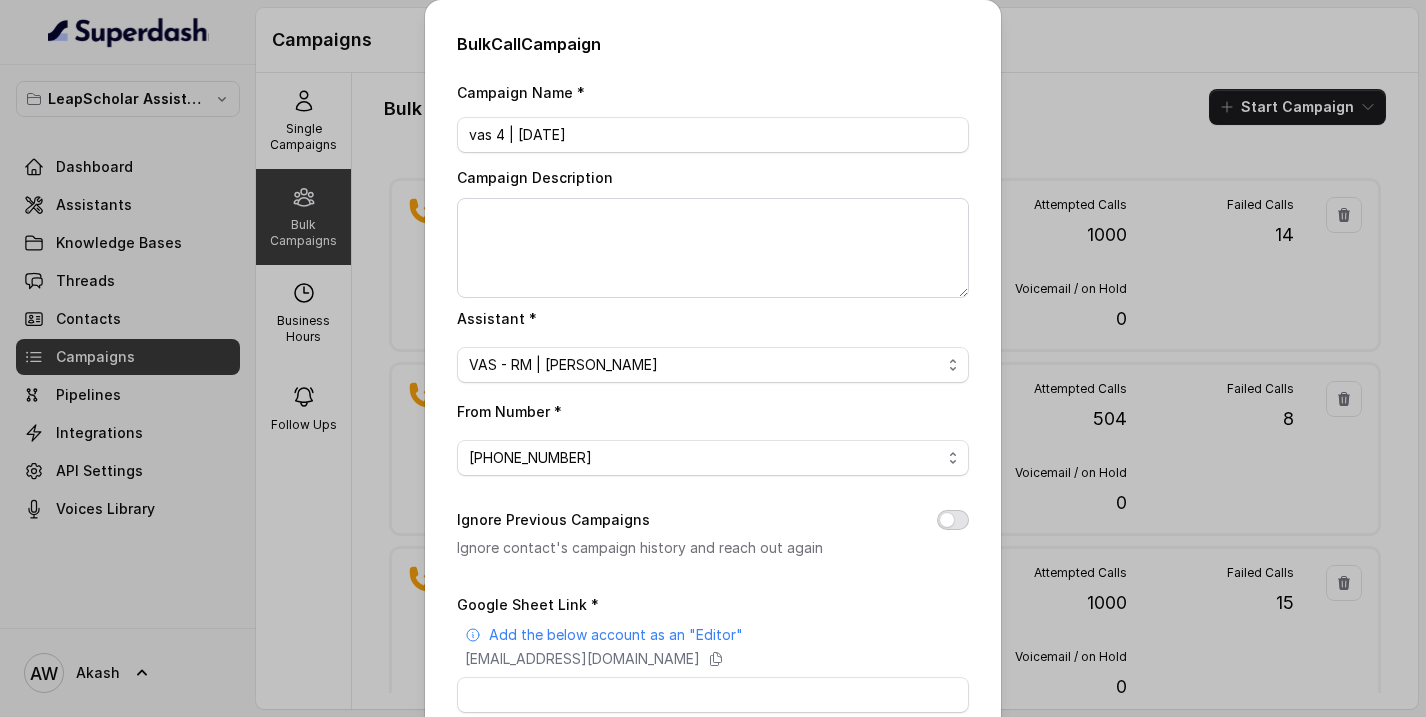 click on "Ignore Previous Campaigns" at bounding box center (953, 520) 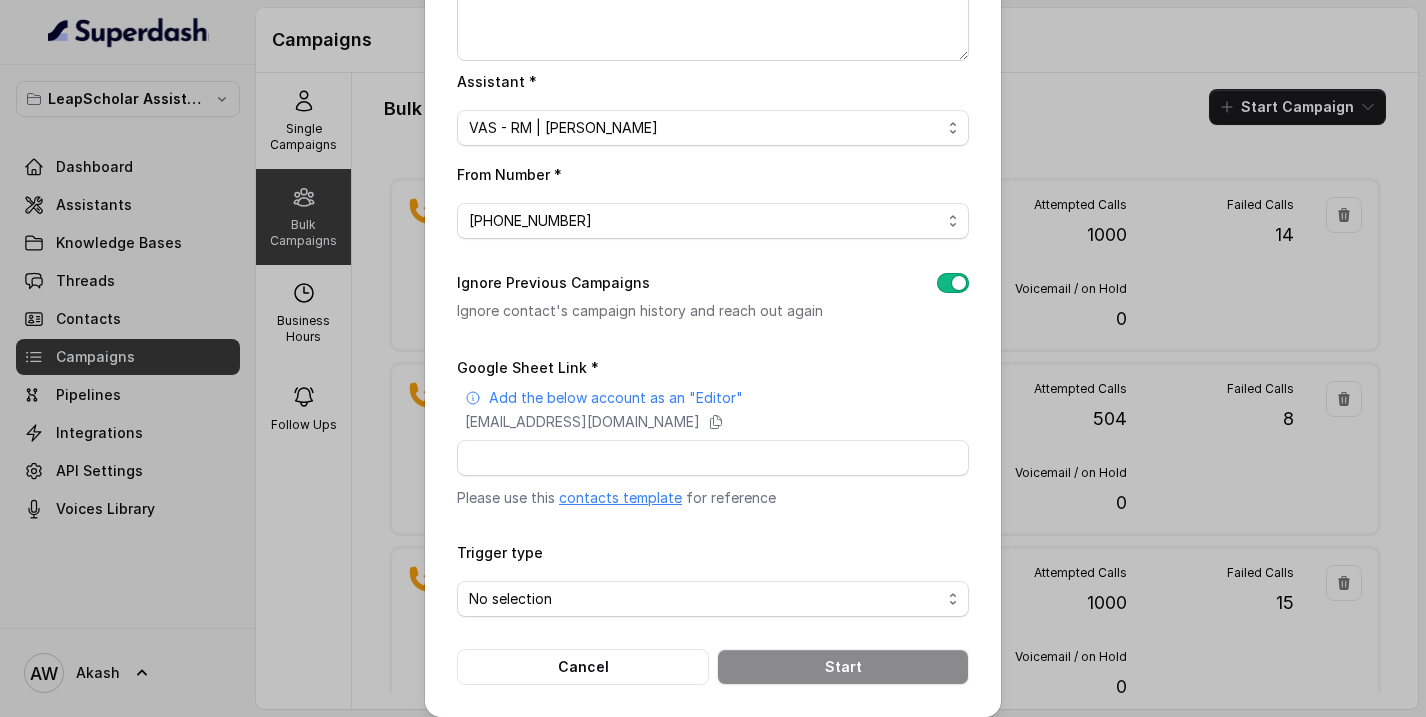 scroll, scrollTop: 250, scrollLeft: 0, axis: vertical 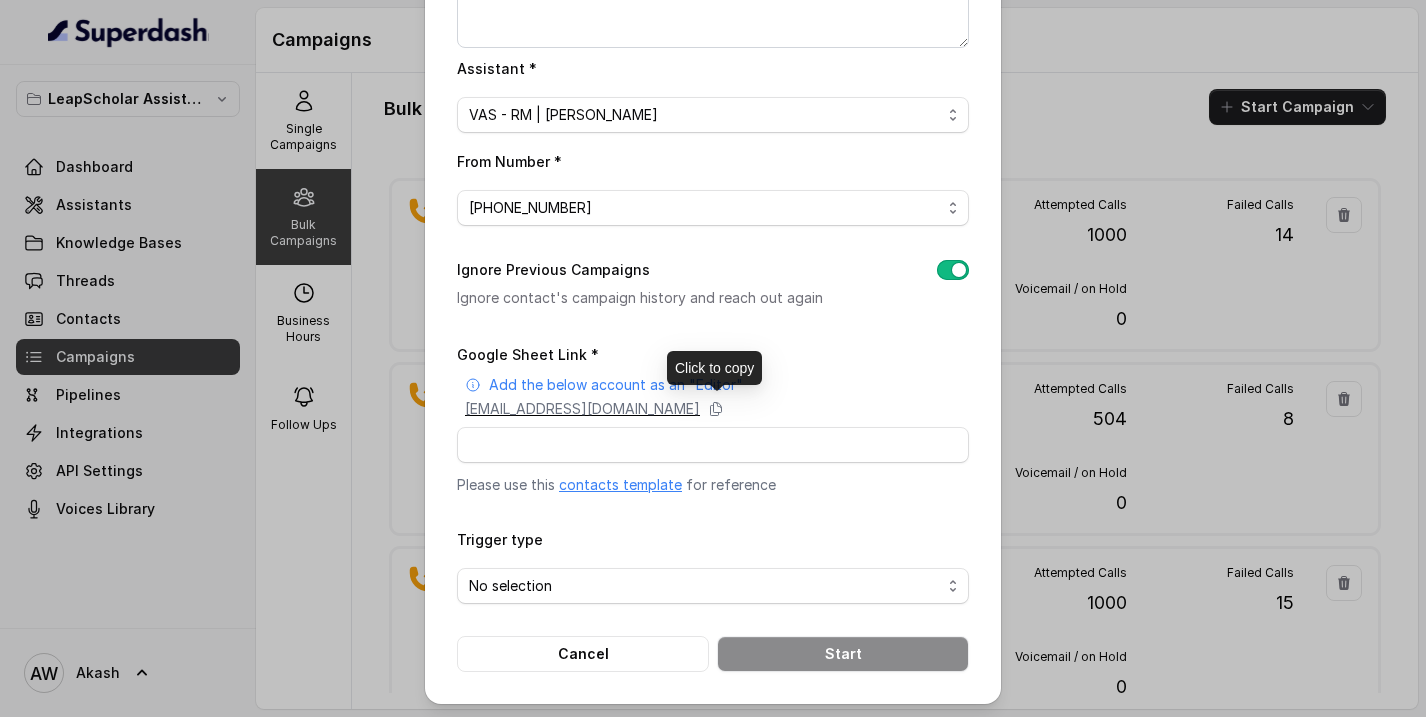 click on "[EMAIL_ADDRESS][DOMAIN_NAME]" at bounding box center [582, 409] 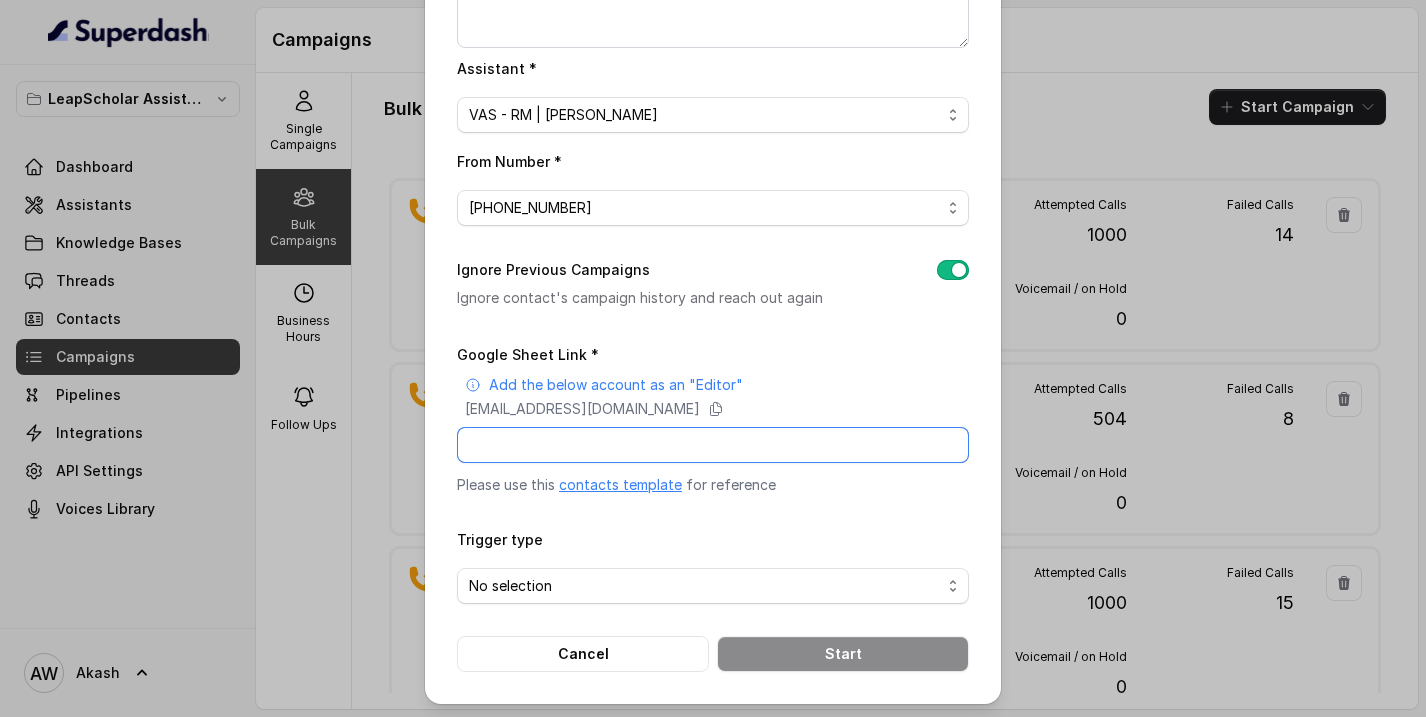 click on "Google Sheet Link *" at bounding box center [713, 445] 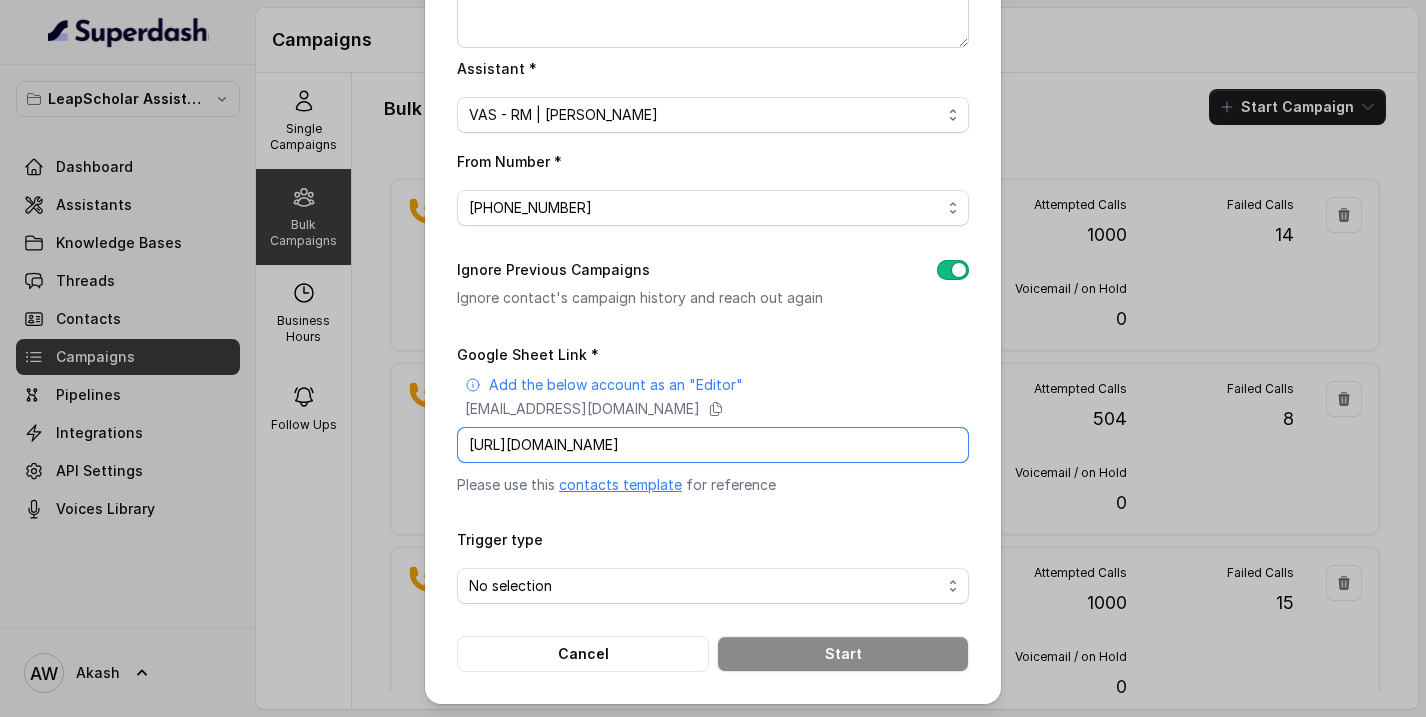 scroll, scrollTop: 0, scrollLeft: 280, axis: horizontal 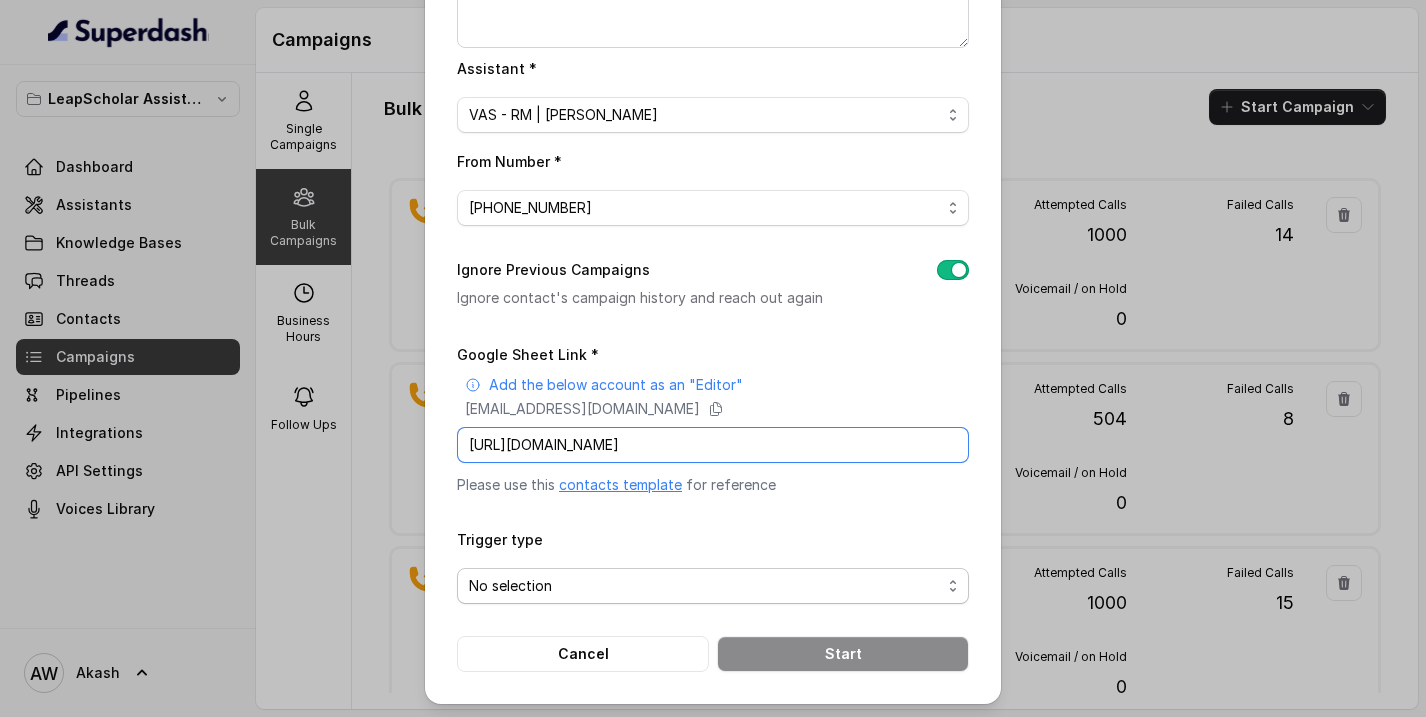 type on "[URL][DOMAIN_NAME]" 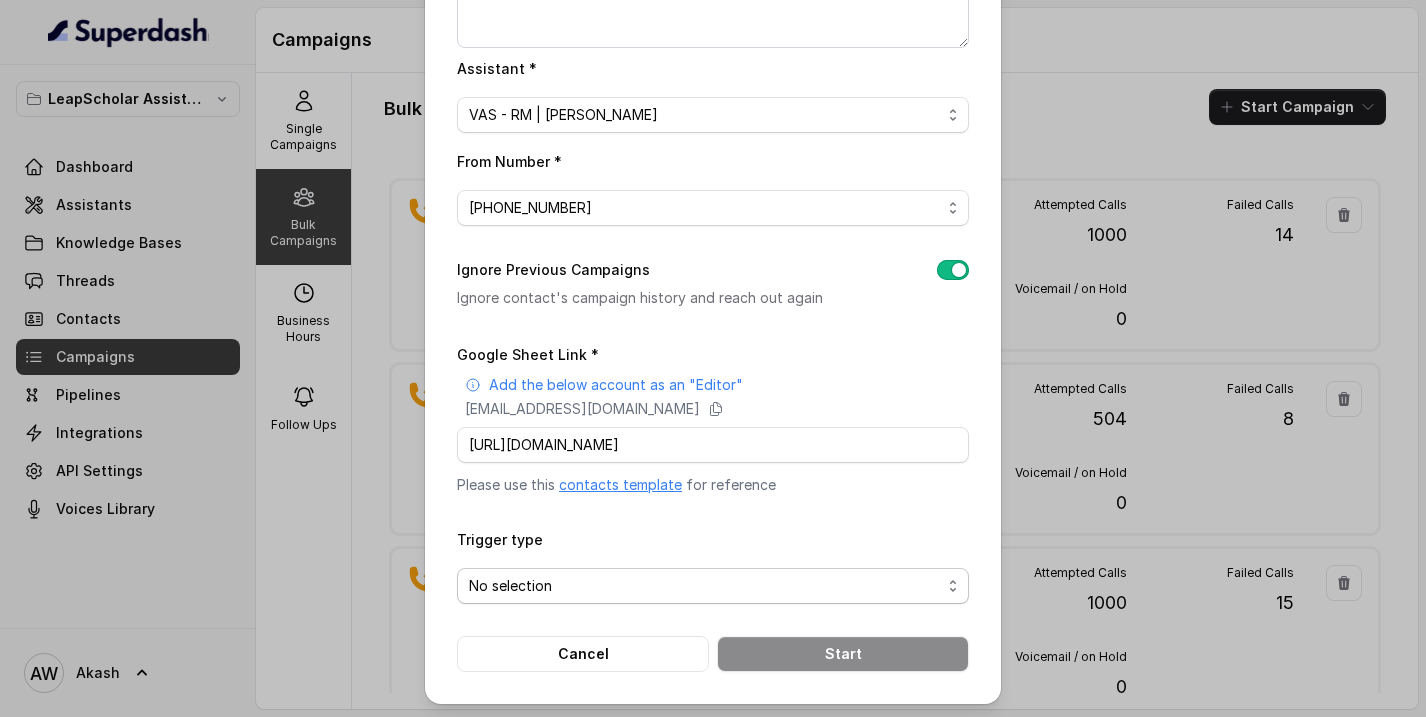 click on "No selection" at bounding box center (713, 586) 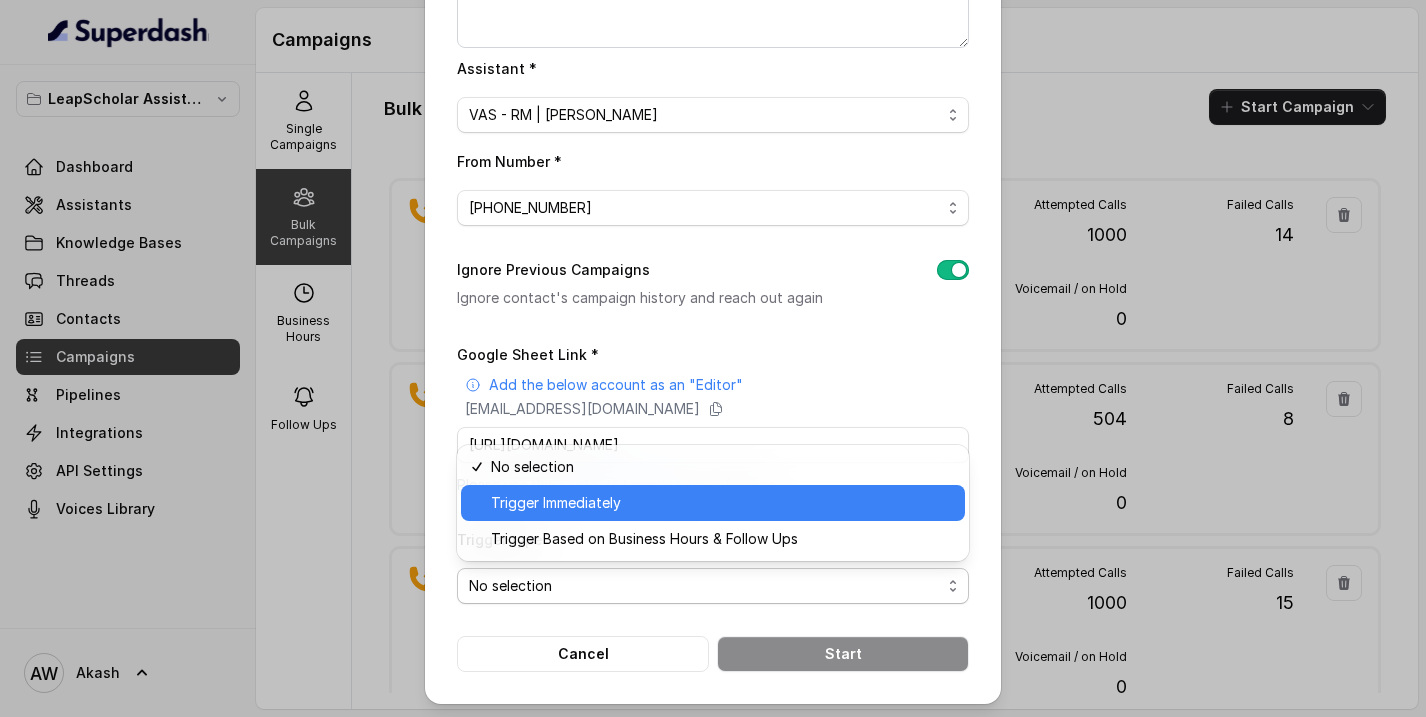 click on "Trigger Immediately" at bounding box center (722, 503) 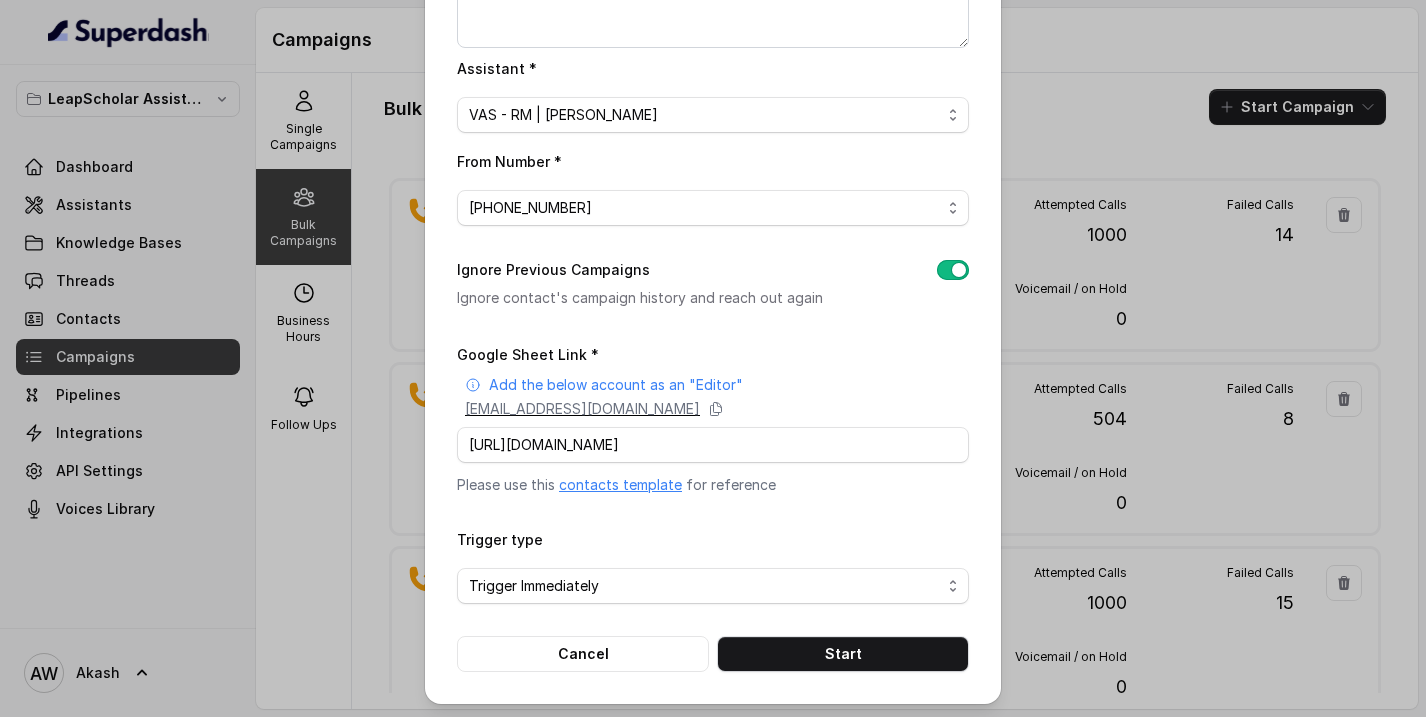 scroll, scrollTop: 0, scrollLeft: 0, axis: both 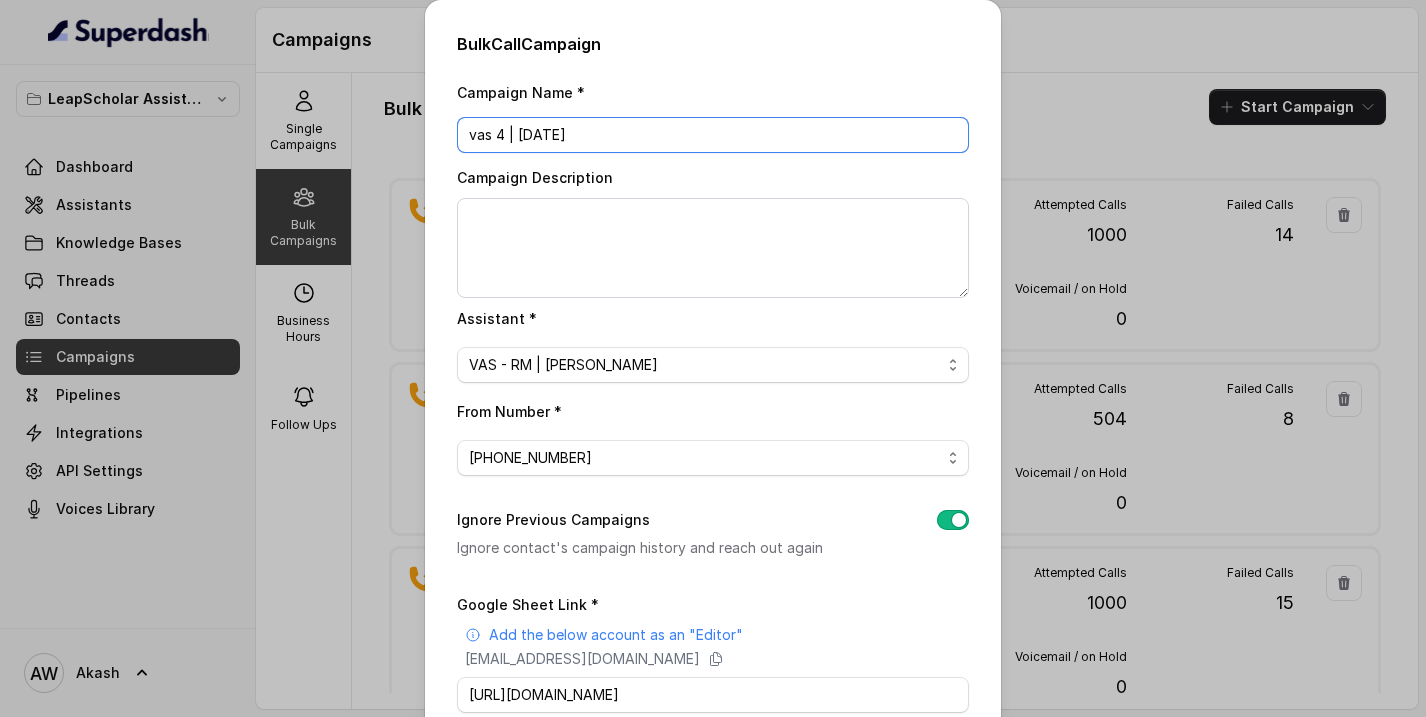 click on "vas 4 | [DATE]" at bounding box center (713, 135) 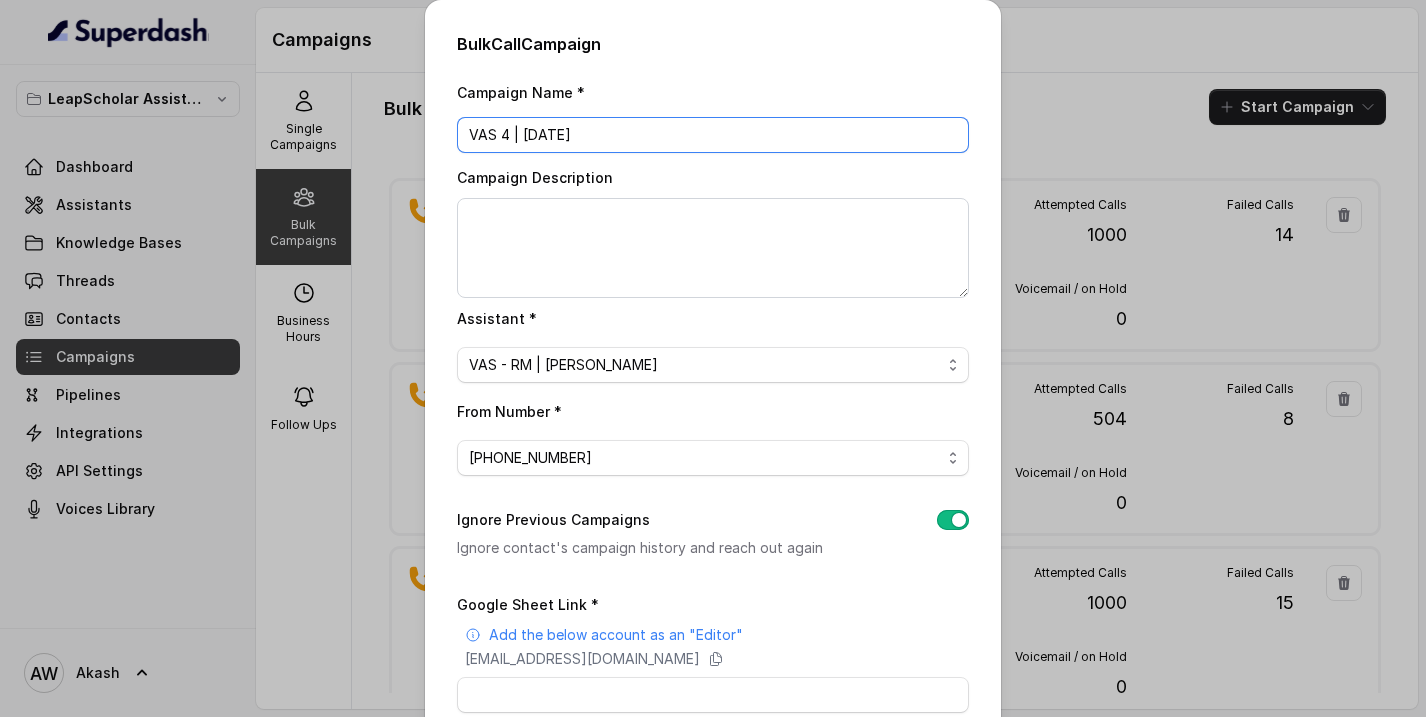 scroll, scrollTop: 250, scrollLeft: 0, axis: vertical 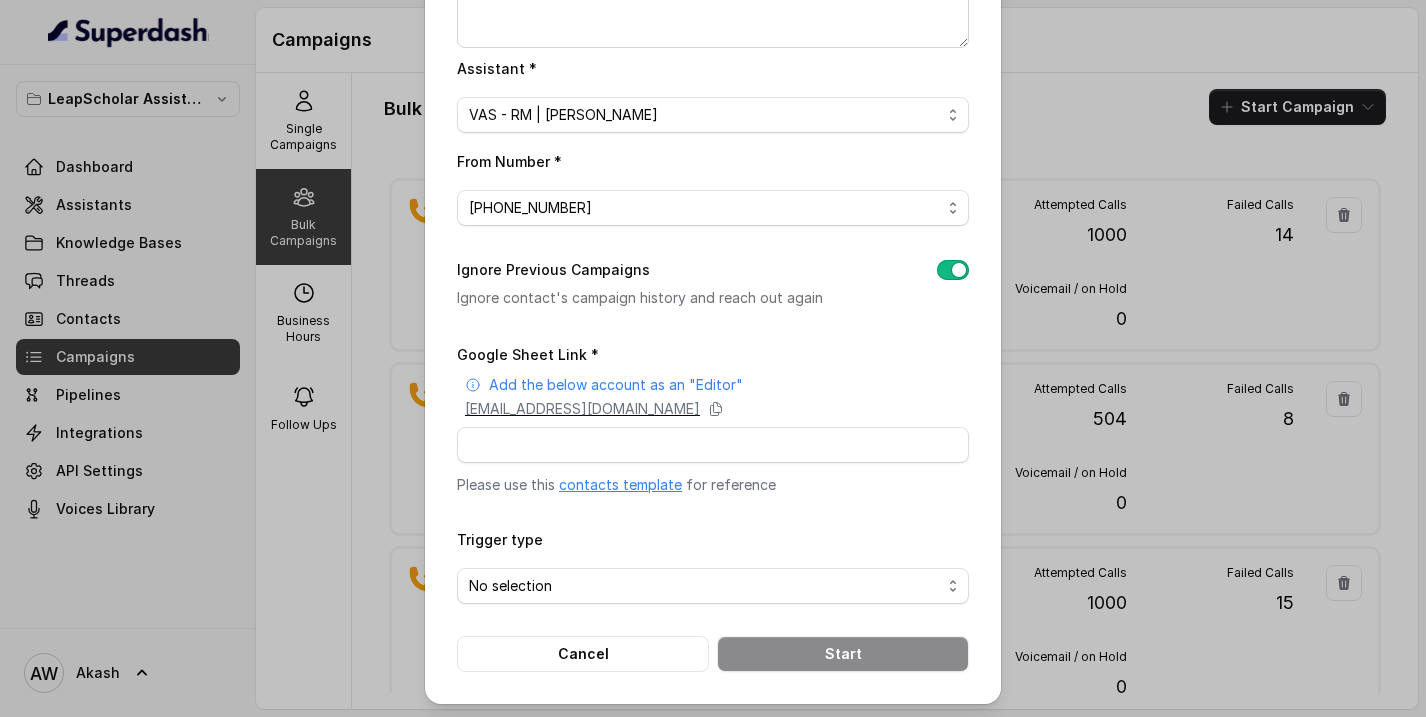 type on "VAS 4 | [DATE]" 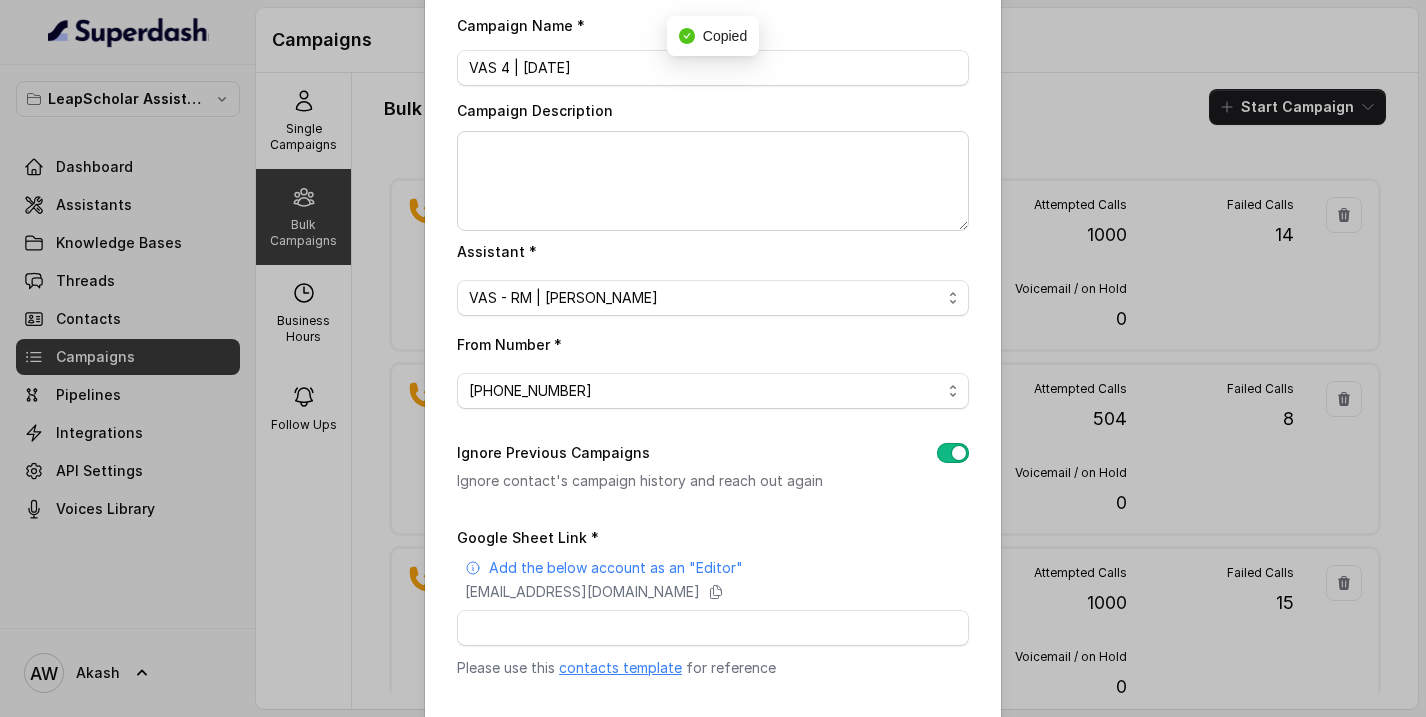 scroll, scrollTop: 65, scrollLeft: 0, axis: vertical 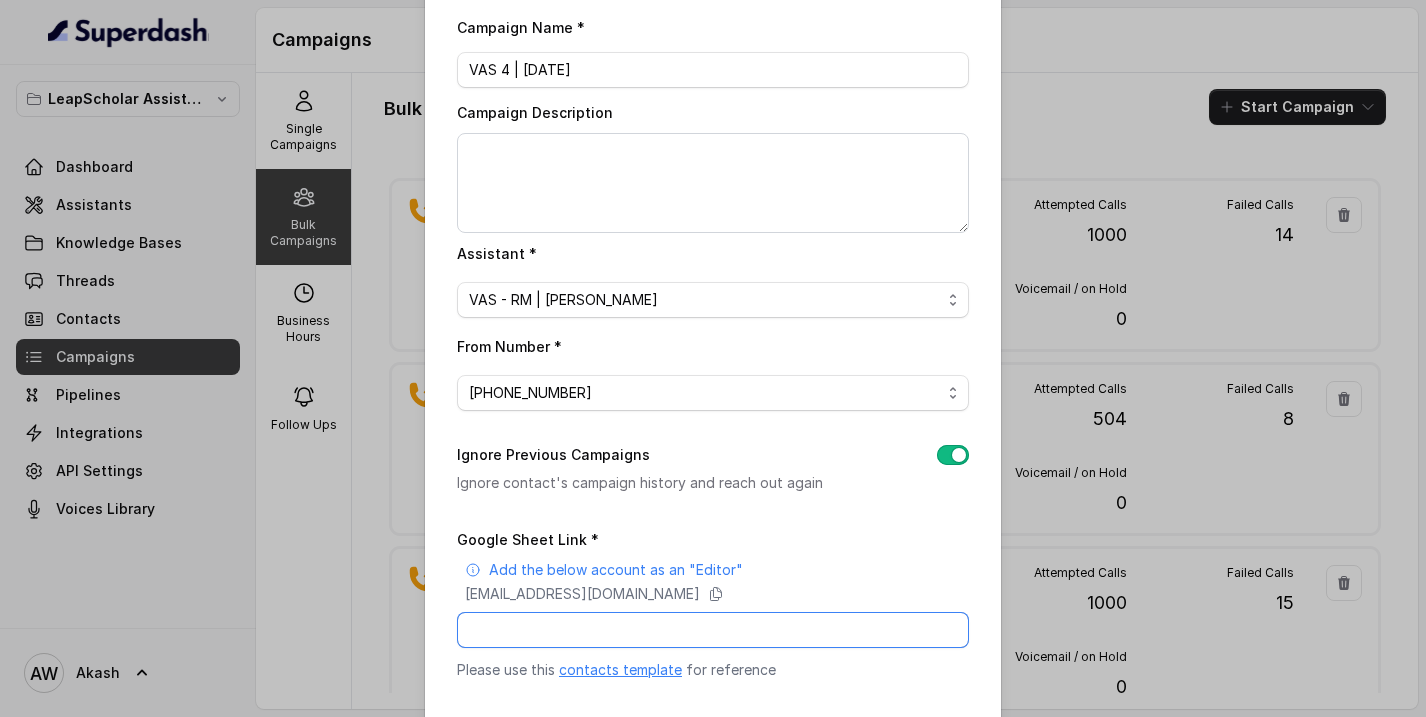click on "Google Sheet Link *" at bounding box center (713, 630) 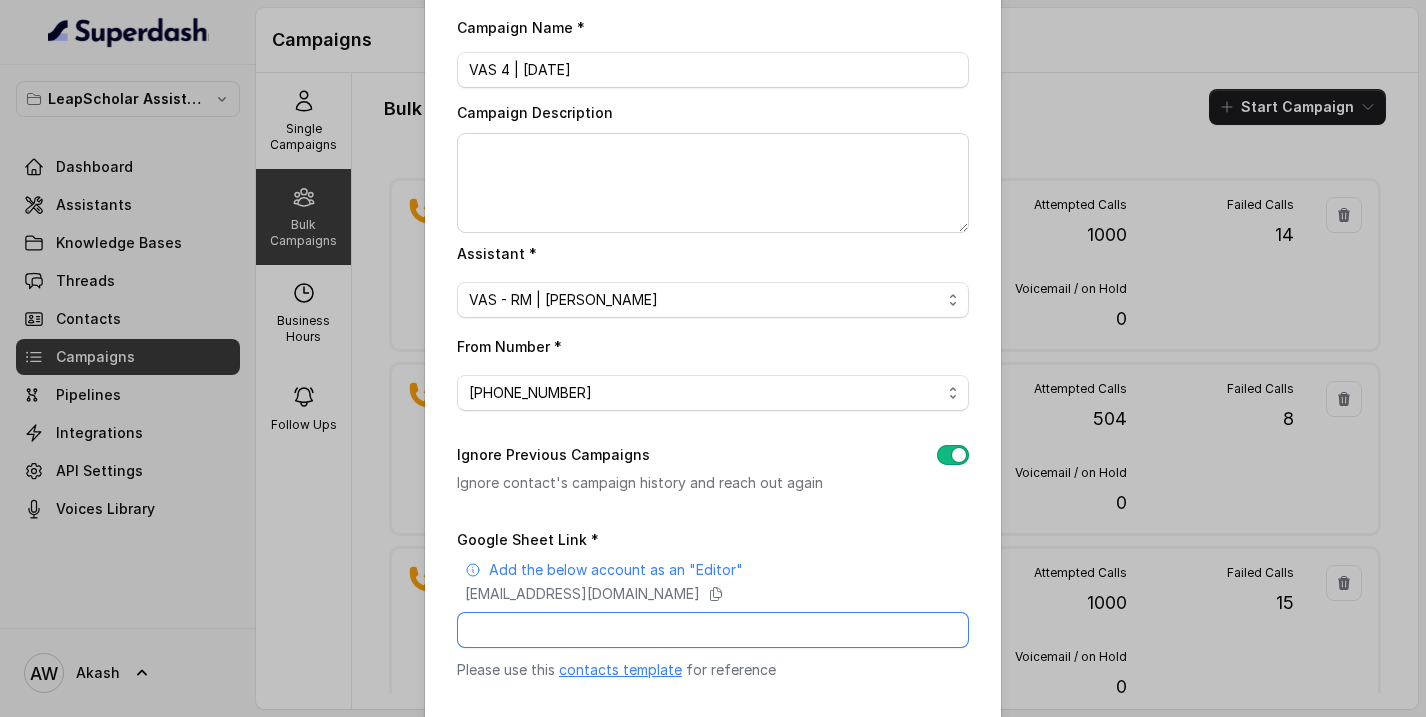 paste on "[EMAIL_ADDRESS][DOMAIN_NAME]" 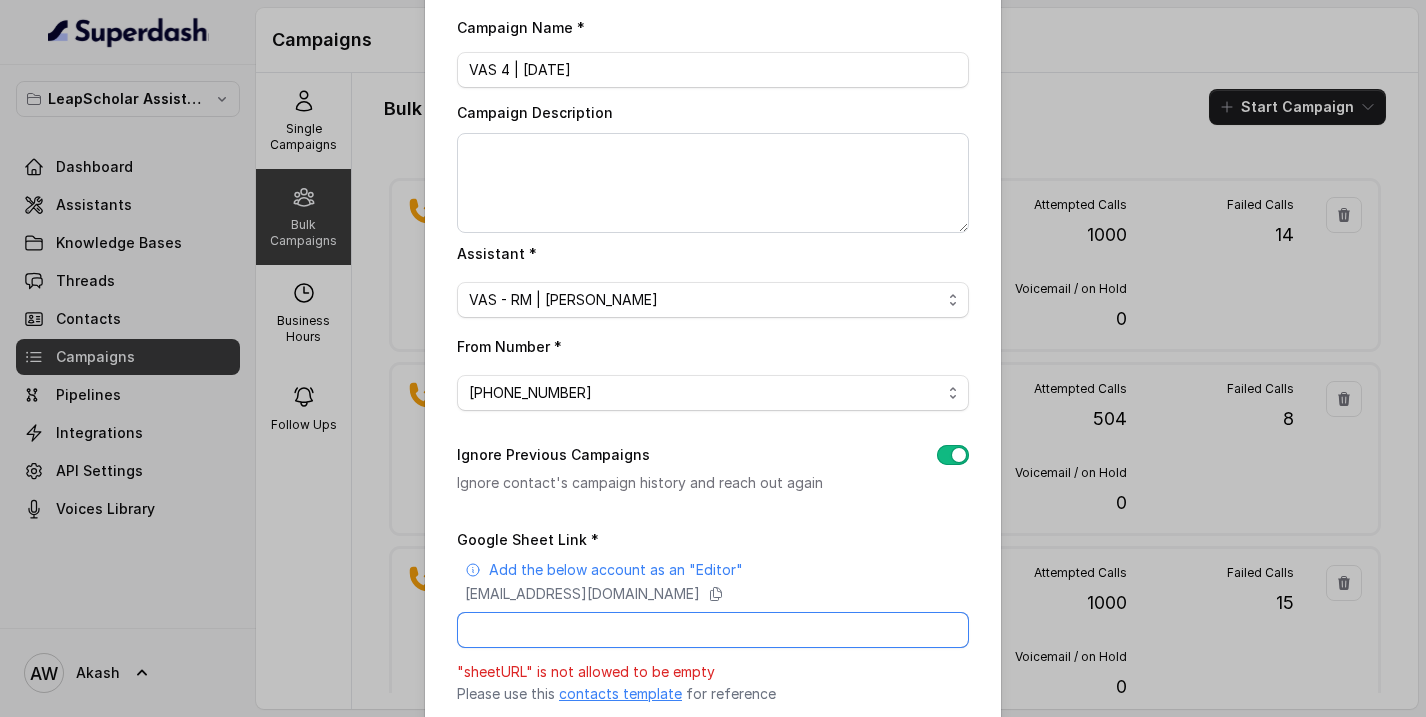 paste on "[URL][DOMAIN_NAME]" 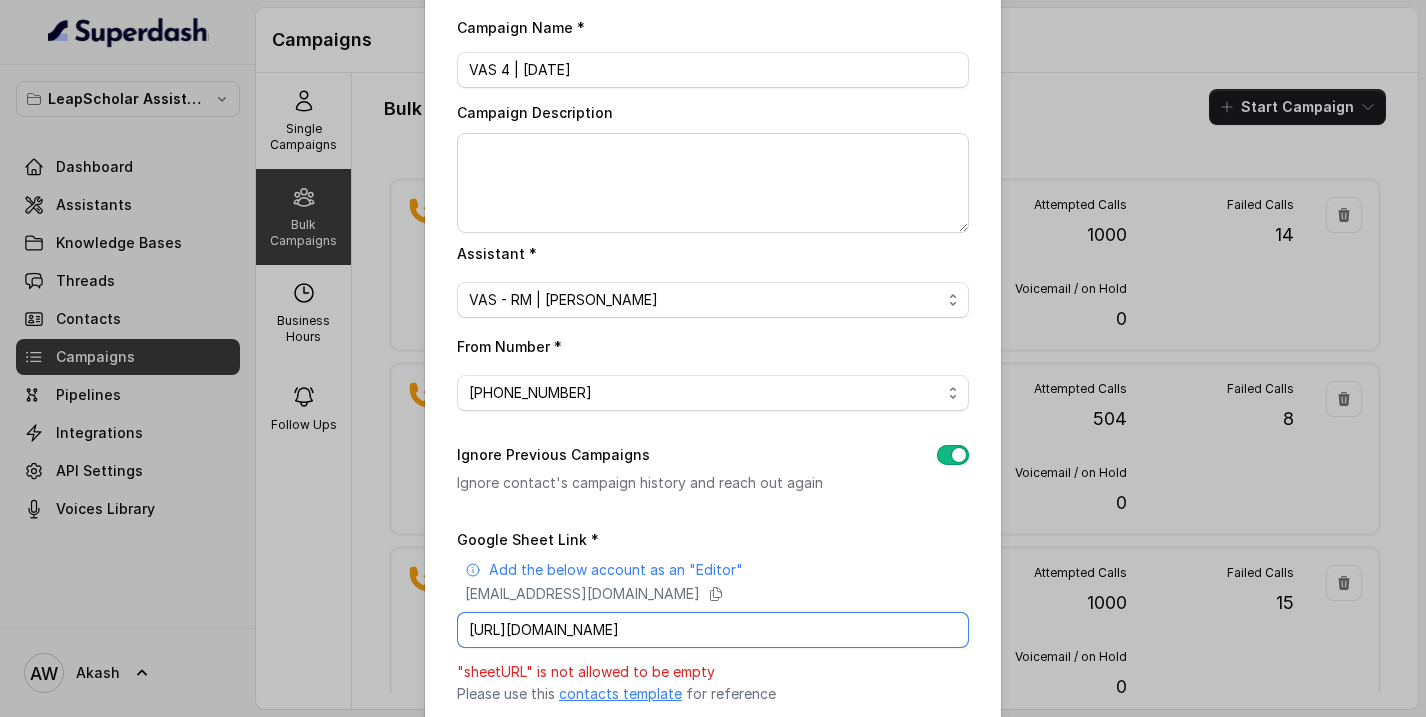 scroll, scrollTop: 0, scrollLeft: 280, axis: horizontal 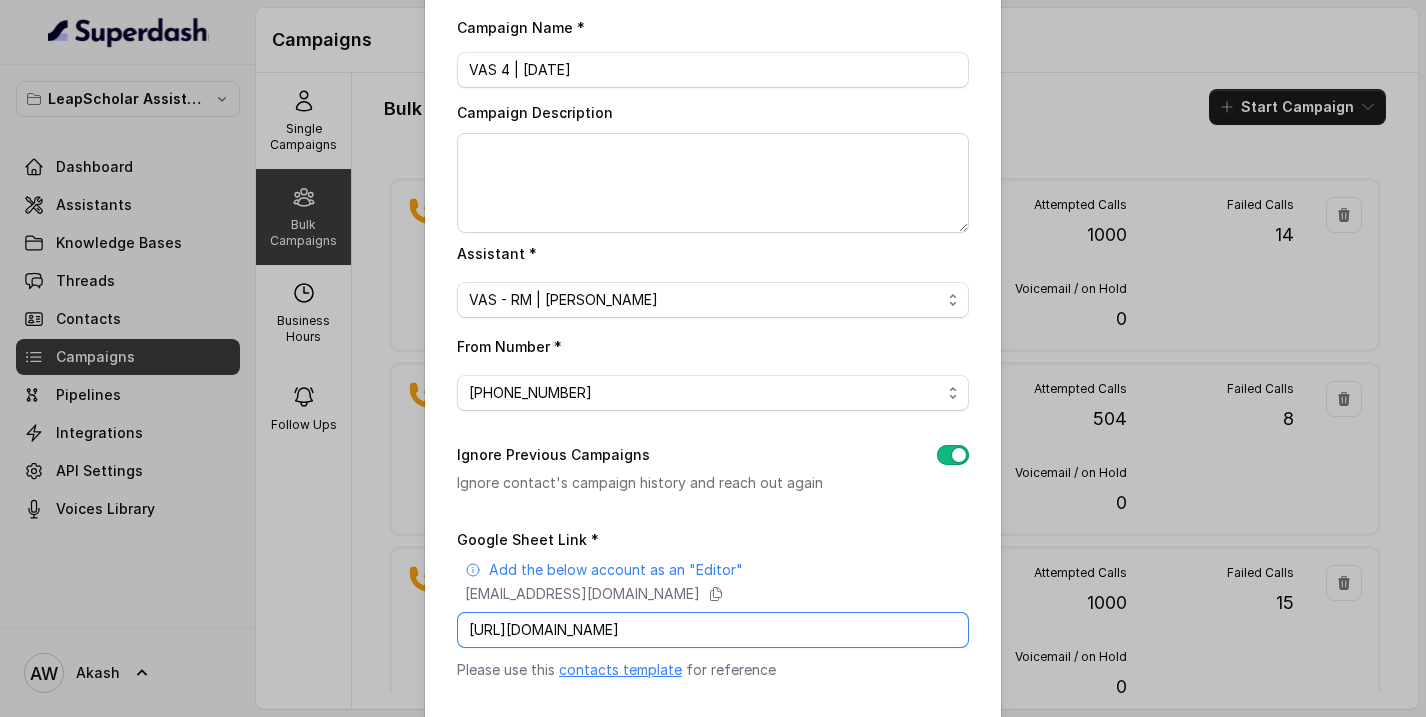 type on "[URL][DOMAIN_NAME]" 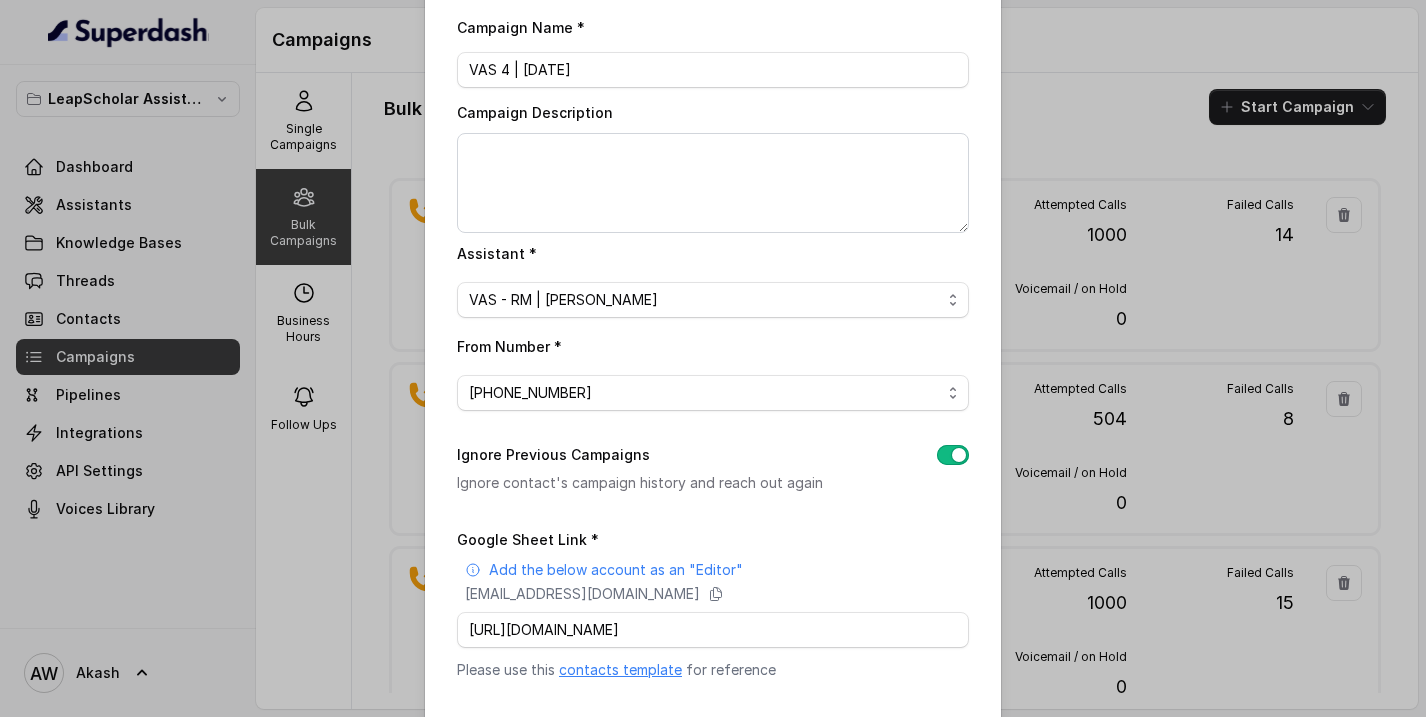 click on "Campaign Name * VAS 4 | [DATE] Campaign Description Assistant * VAS - RM | [PERSON_NAME] From Number * [PHONE_NUMBER] Ignore Previous Campaigns Ignore contact's campaign history and reach out again Google Sheet Link * Add the below account as an "Editor" [EMAIL_ADDRESS][DOMAIN_NAME] [URL][DOMAIN_NAME] Please use this   contacts template   for reference Trigger type No selection Cancel Start" at bounding box center [713, 436] 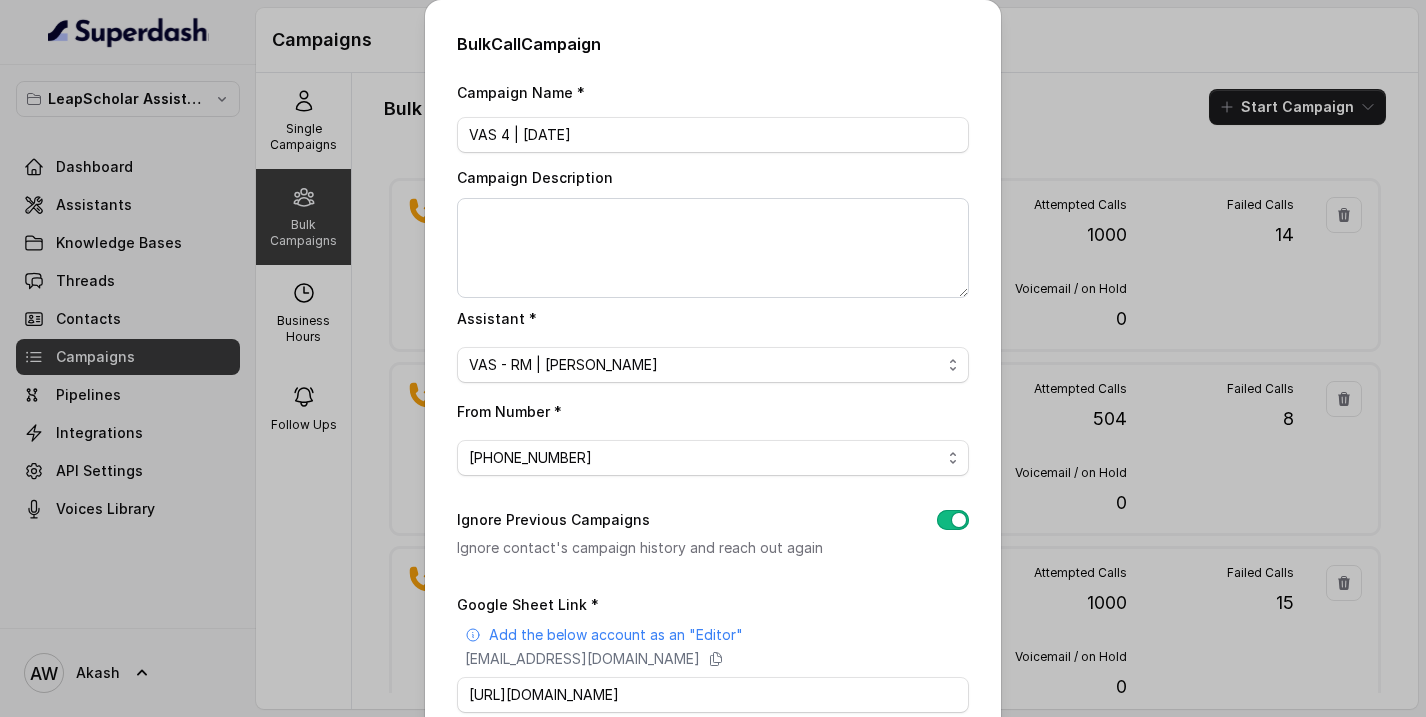 scroll, scrollTop: 250, scrollLeft: 0, axis: vertical 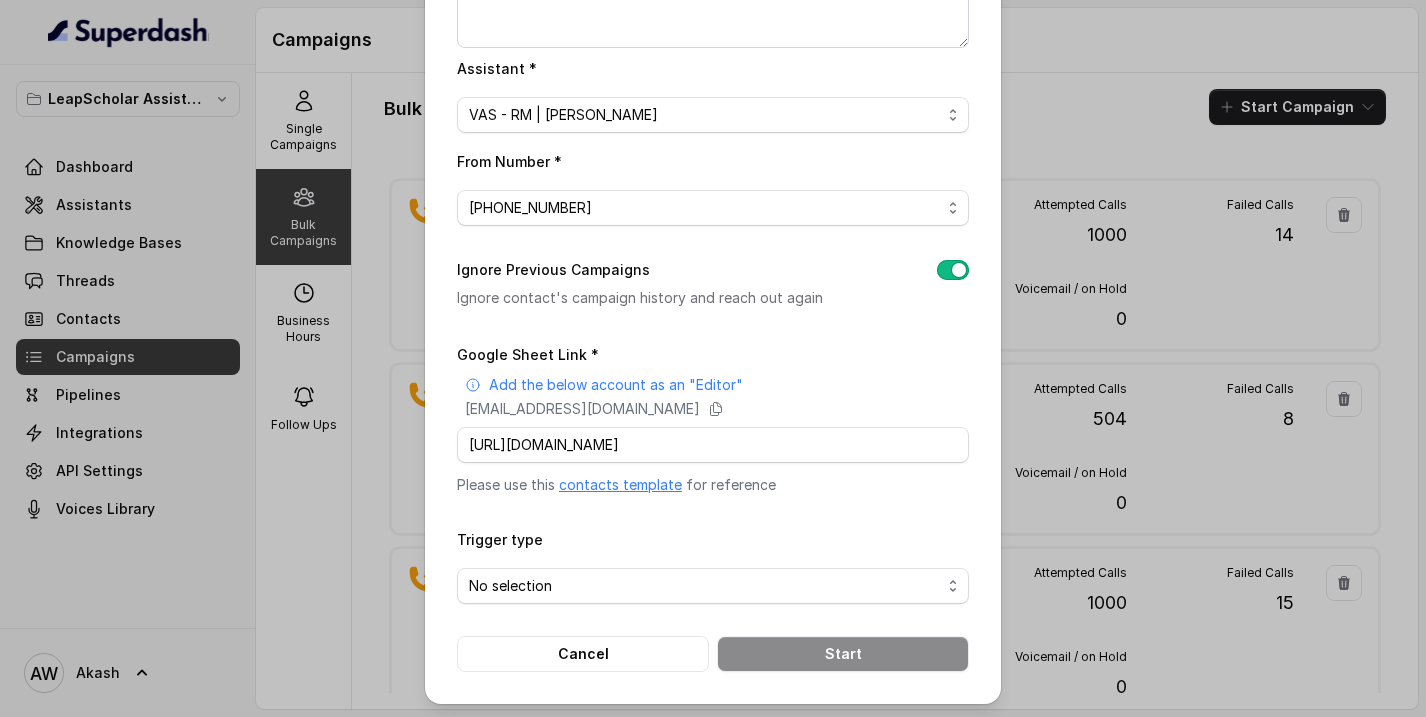 click on "No selection" at bounding box center (713, 586) 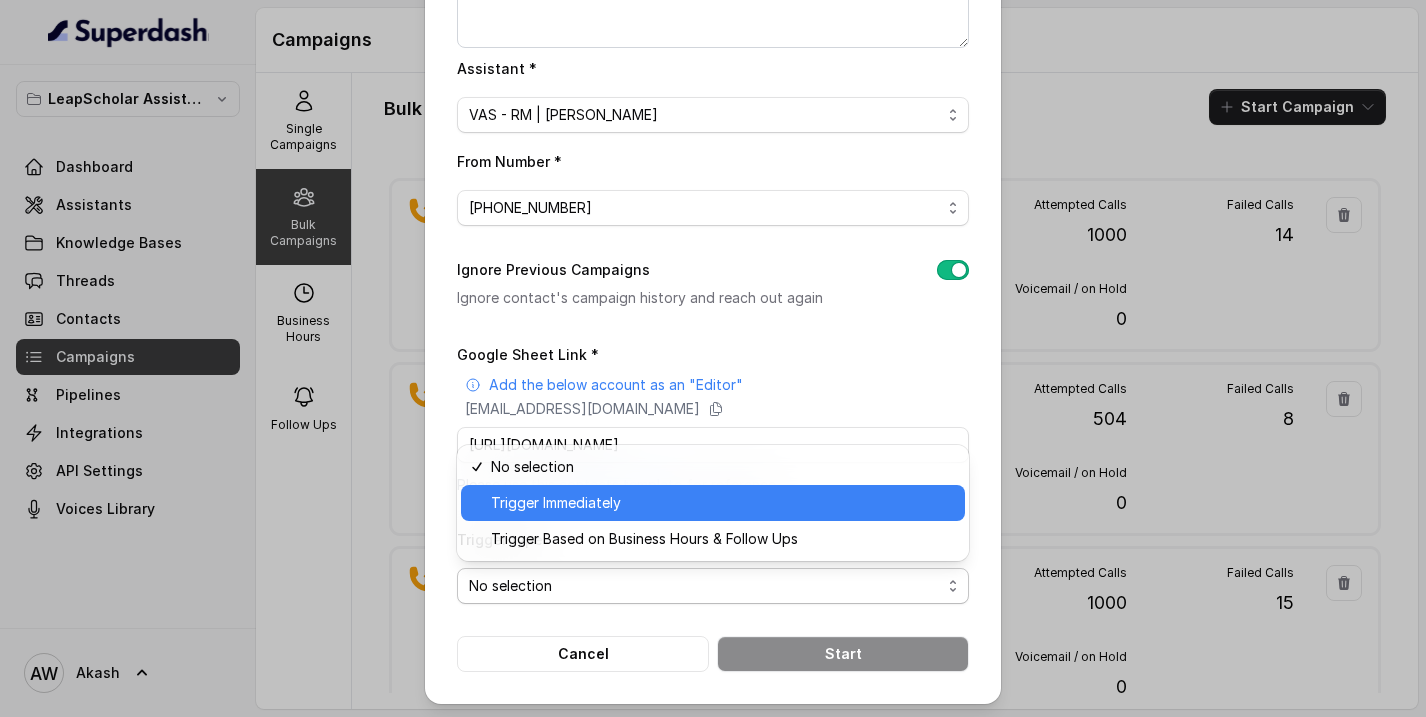click on "Trigger Immediately" at bounding box center [722, 503] 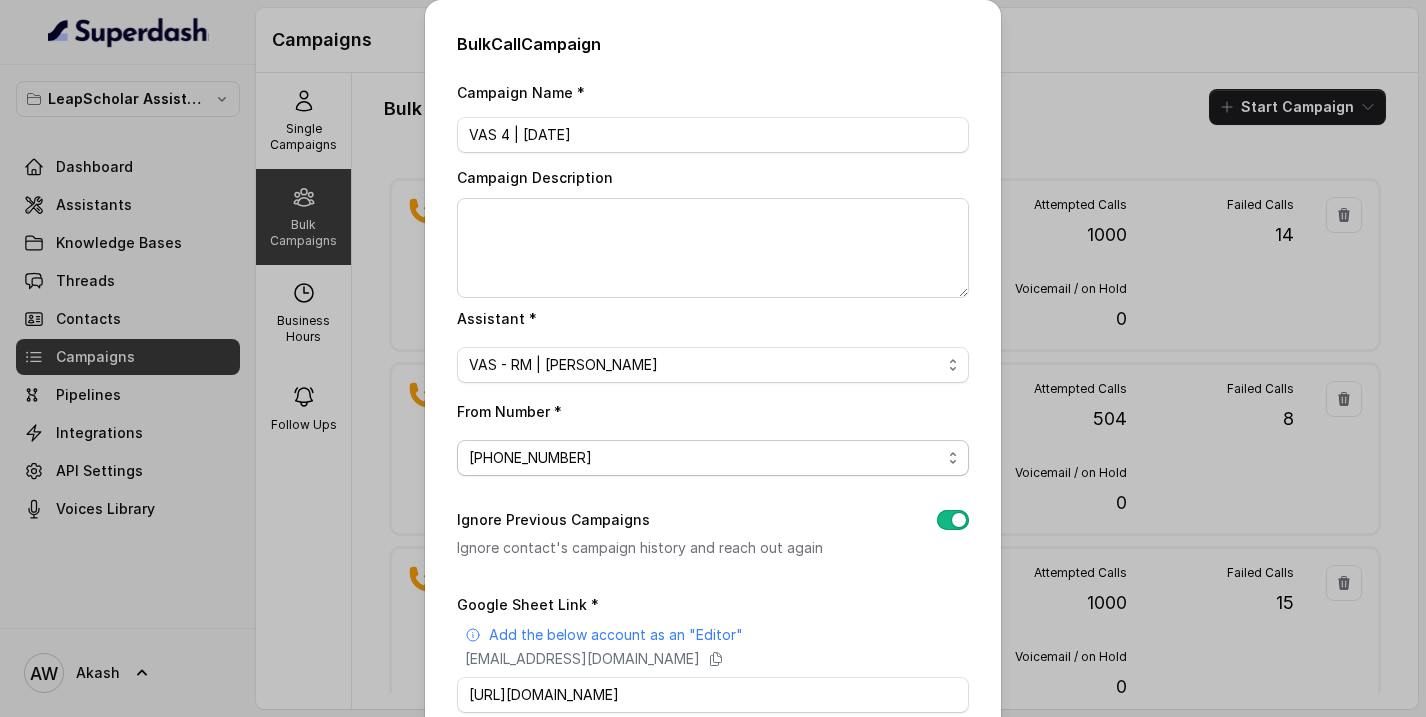scroll, scrollTop: 250, scrollLeft: 0, axis: vertical 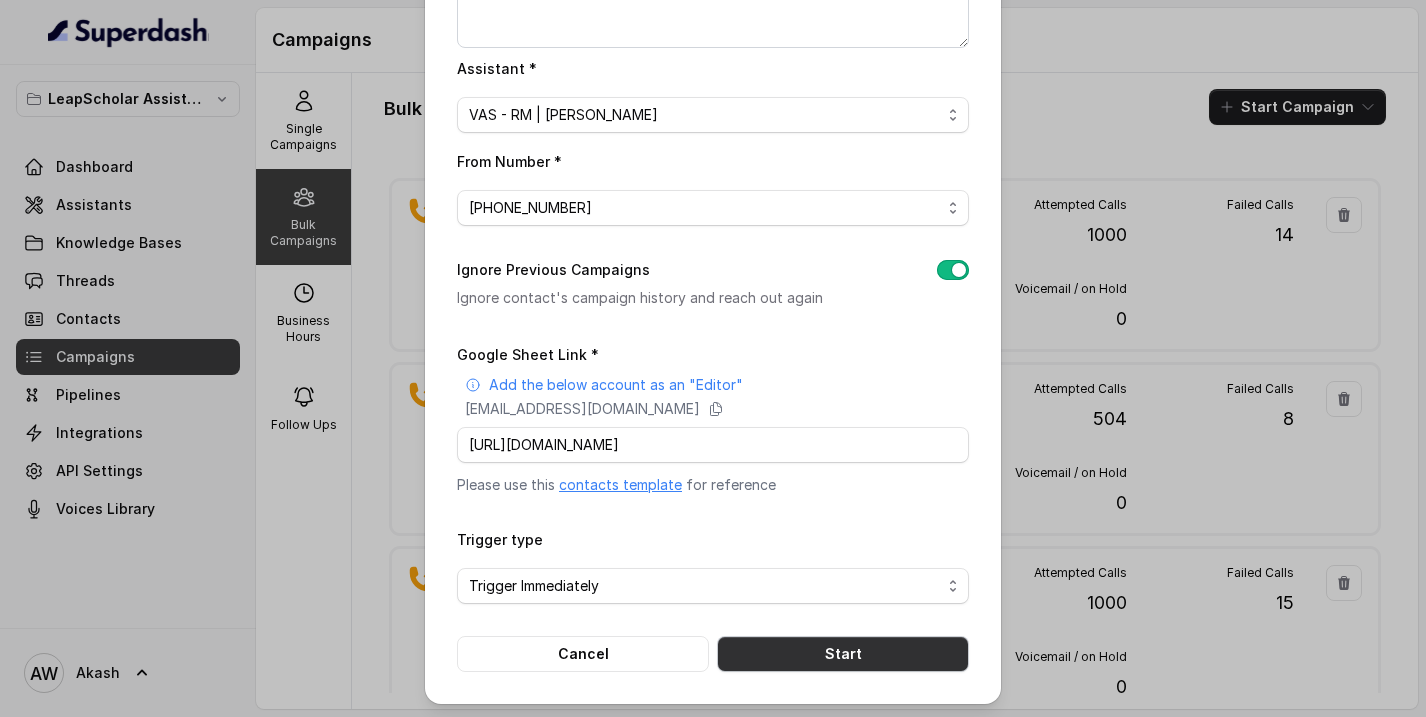 click on "Start" at bounding box center (843, 654) 